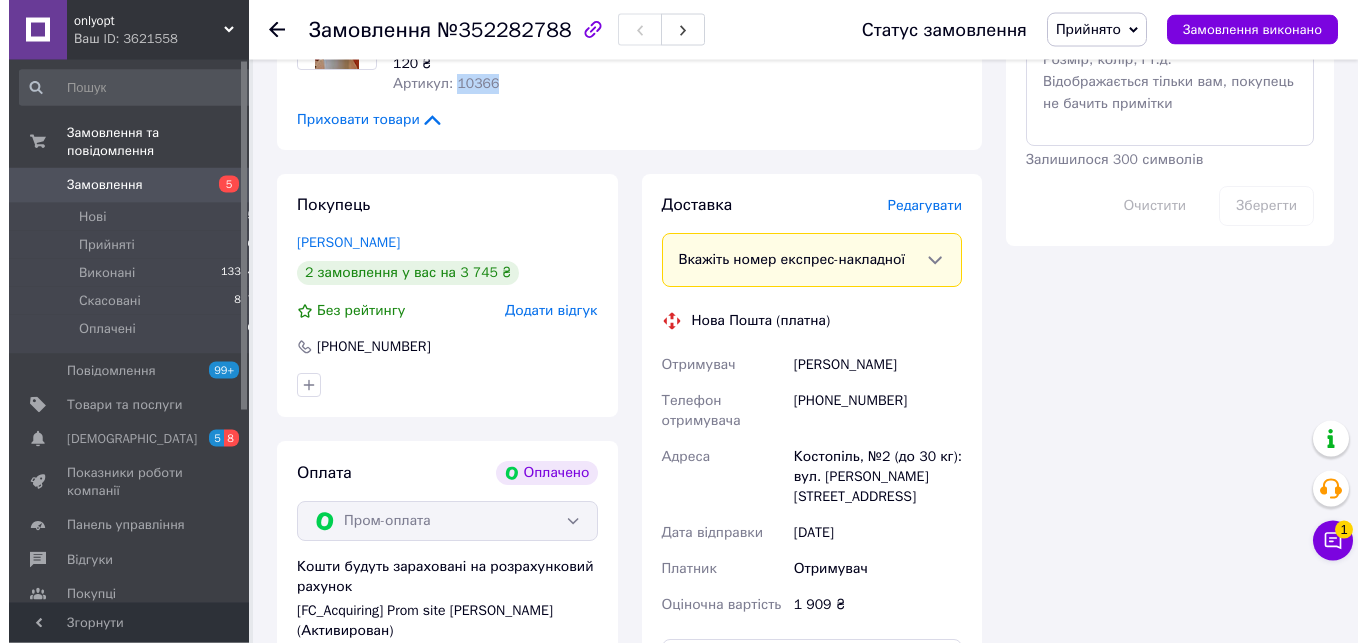 scroll, scrollTop: 1020, scrollLeft: 0, axis: vertical 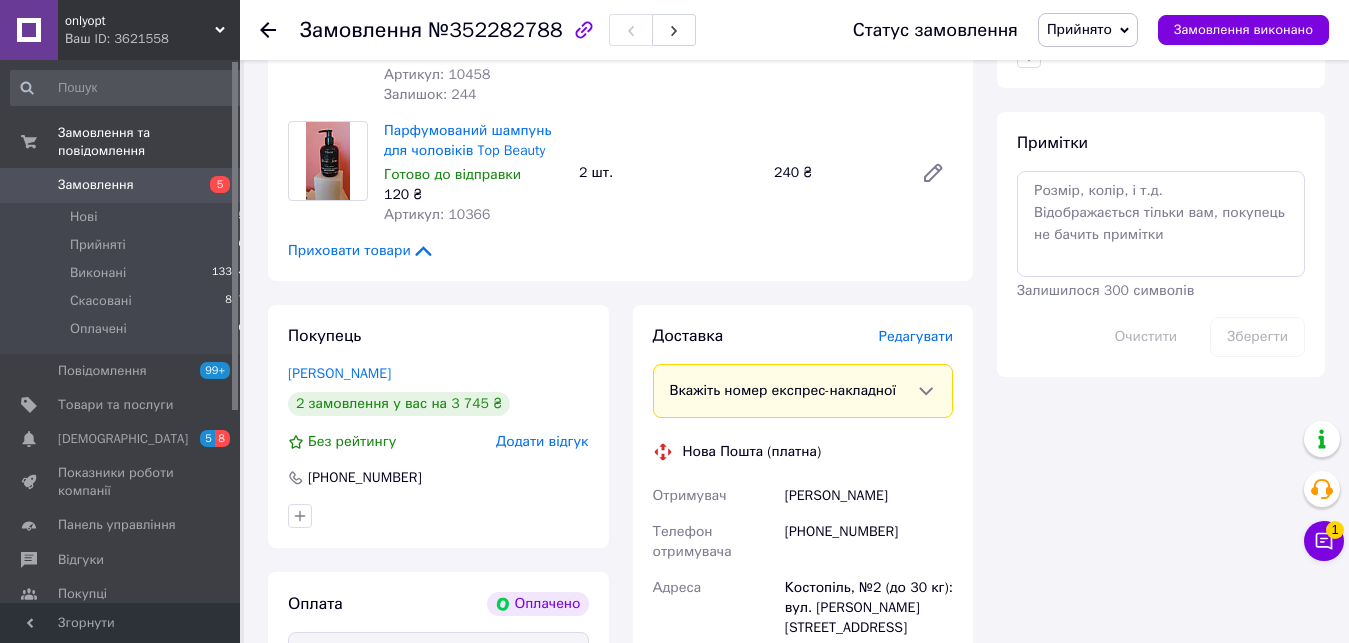 click on "Редагувати" at bounding box center [916, 336] 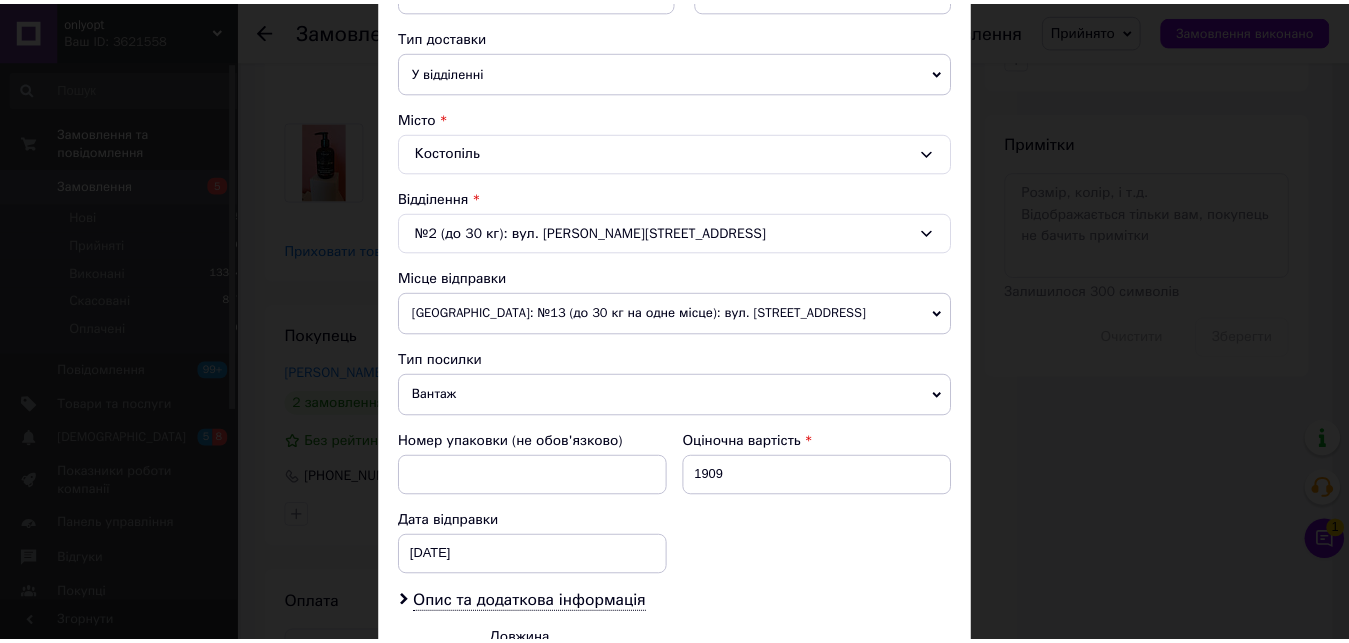 scroll, scrollTop: 684, scrollLeft: 0, axis: vertical 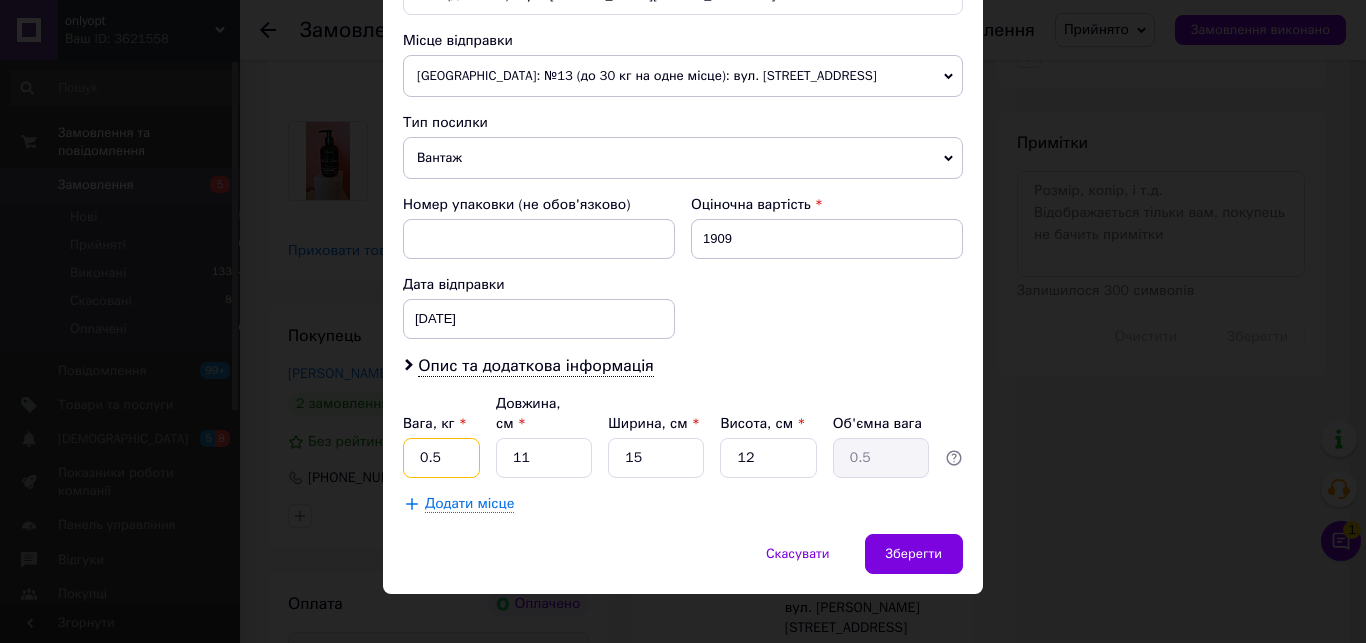click on "0.5" at bounding box center (441, 458) 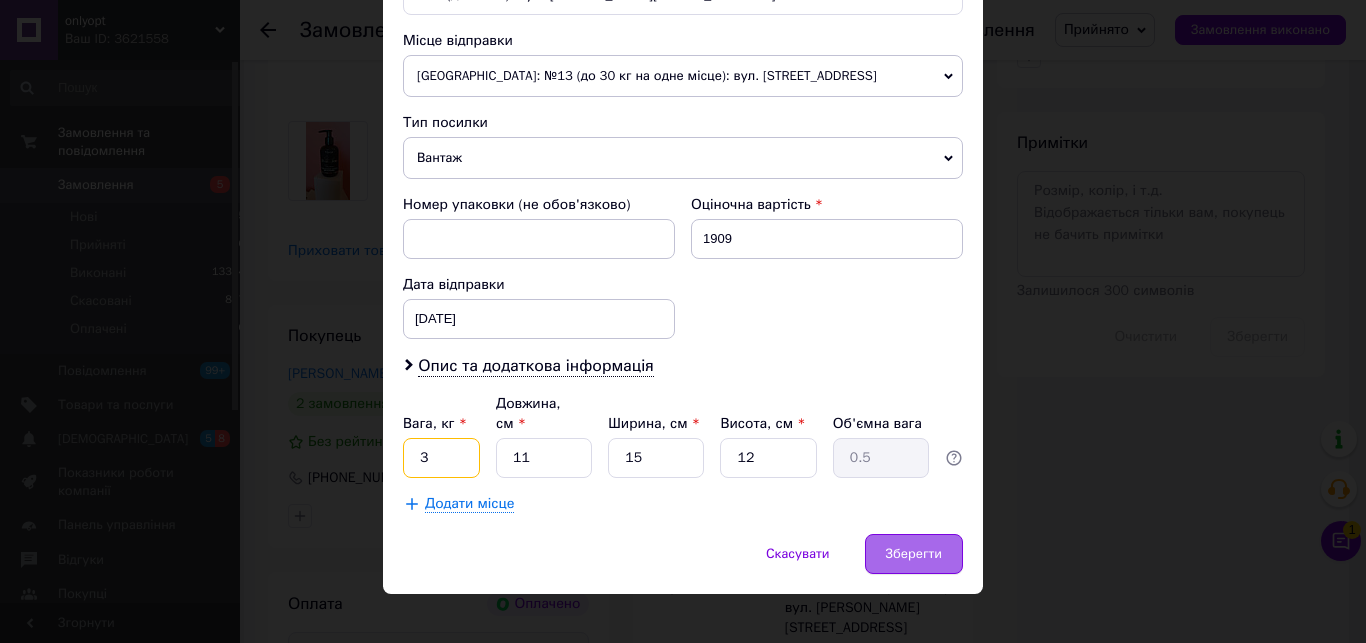 type on "3" 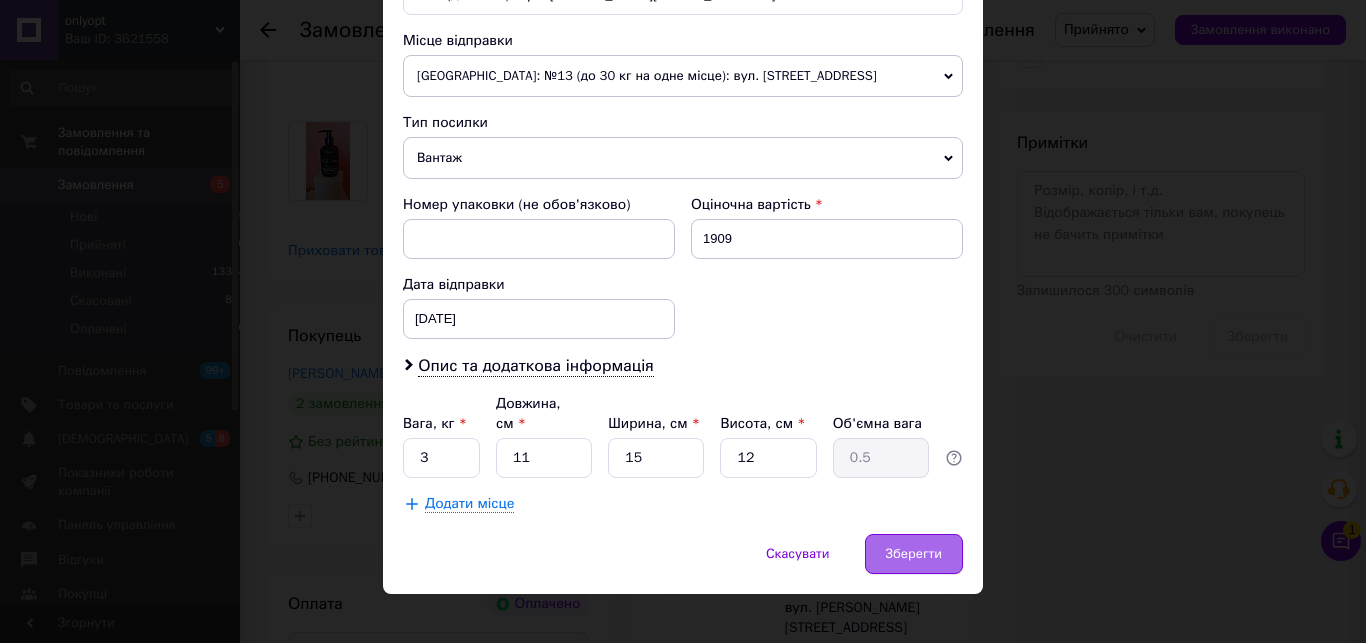 click on "Зберегти" at bounding box center (914, 554) 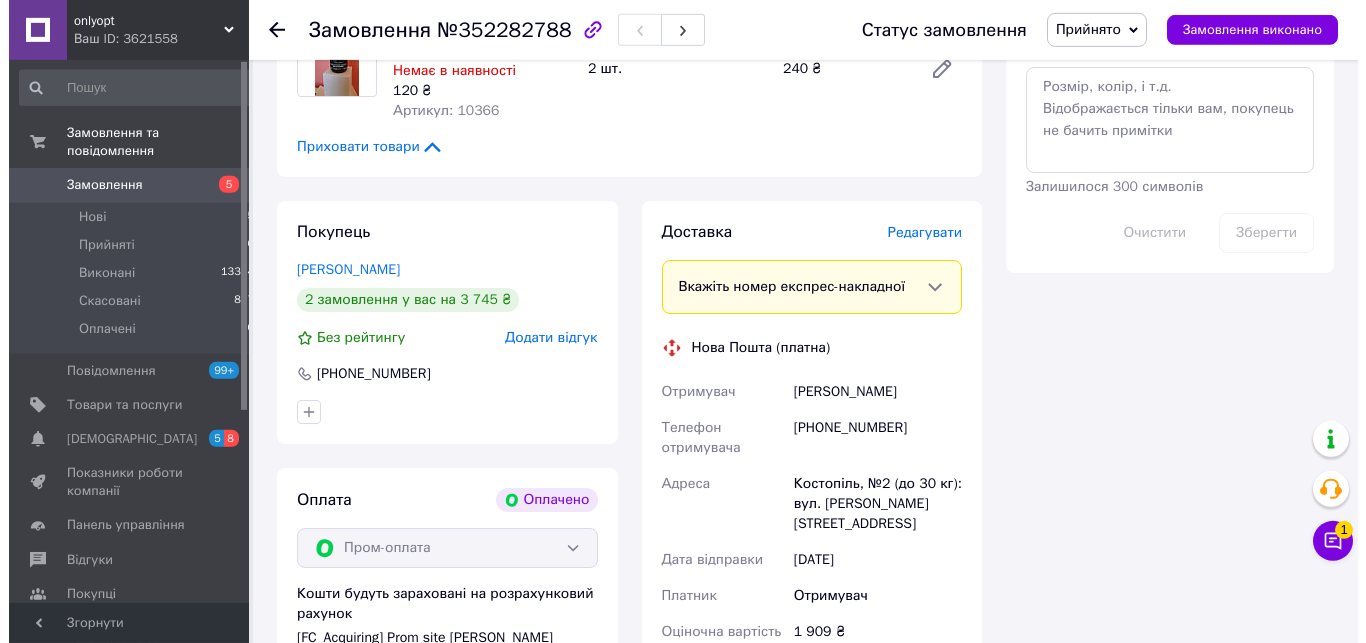 scroll, scrollTop: 1224, scrollLeft: 0, axis: vertical 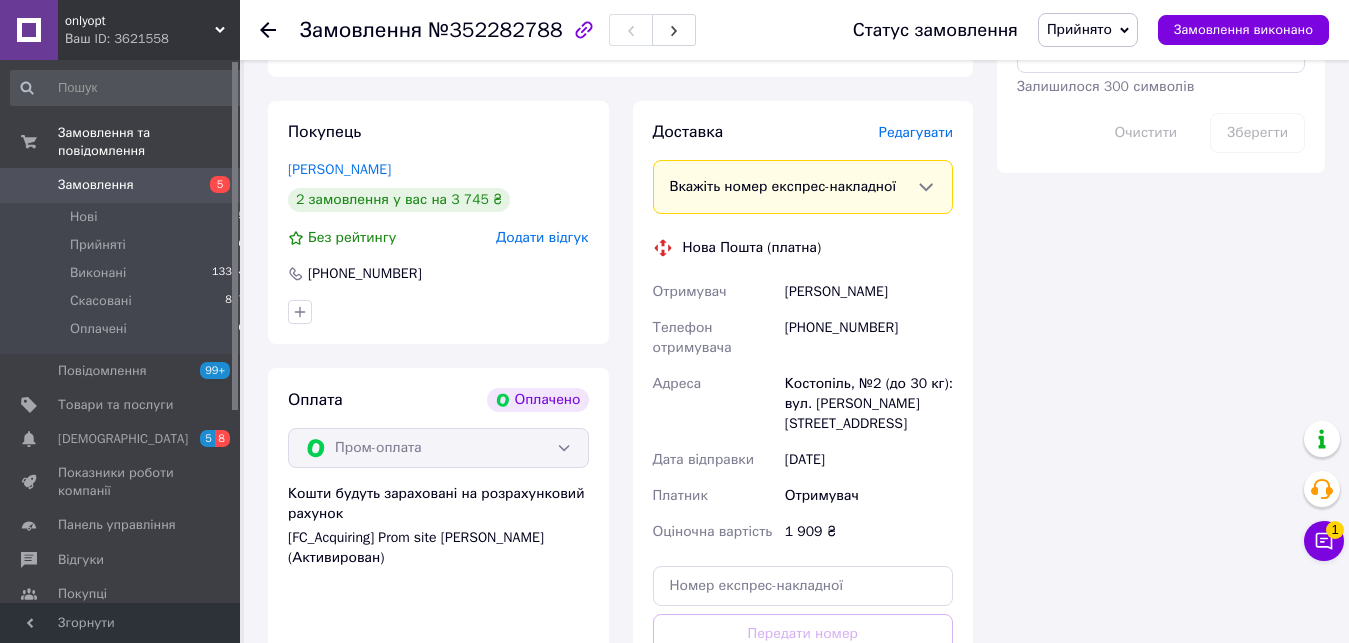 click on "Редагувати" at bounding box center [916, 132] 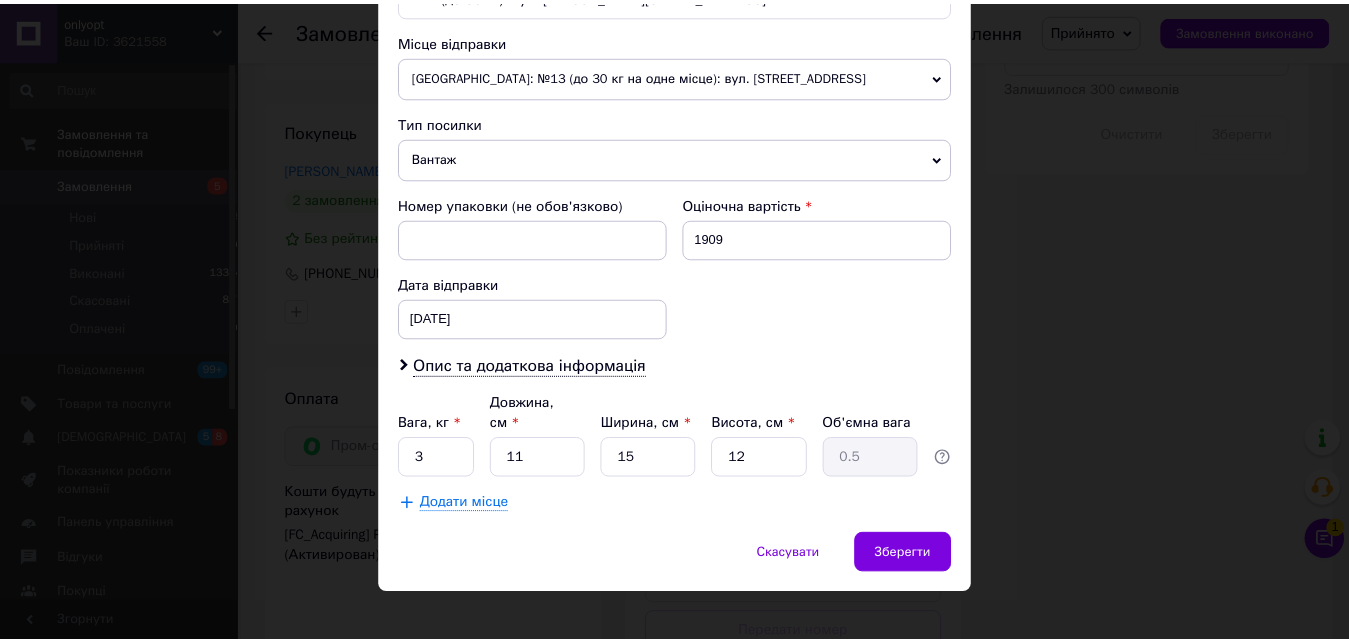 scroll, scrollTop: 685, scrollLeft: 0, axis: vertical 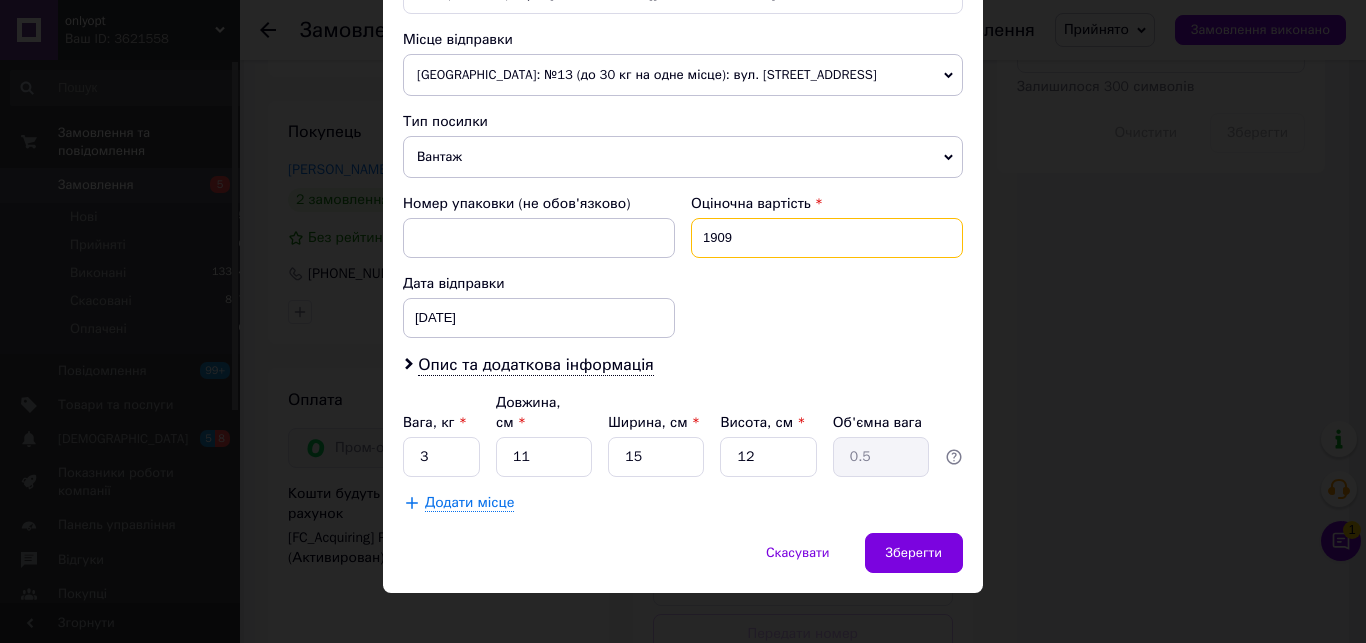 click on "1909" at bounding box center (827, 238) 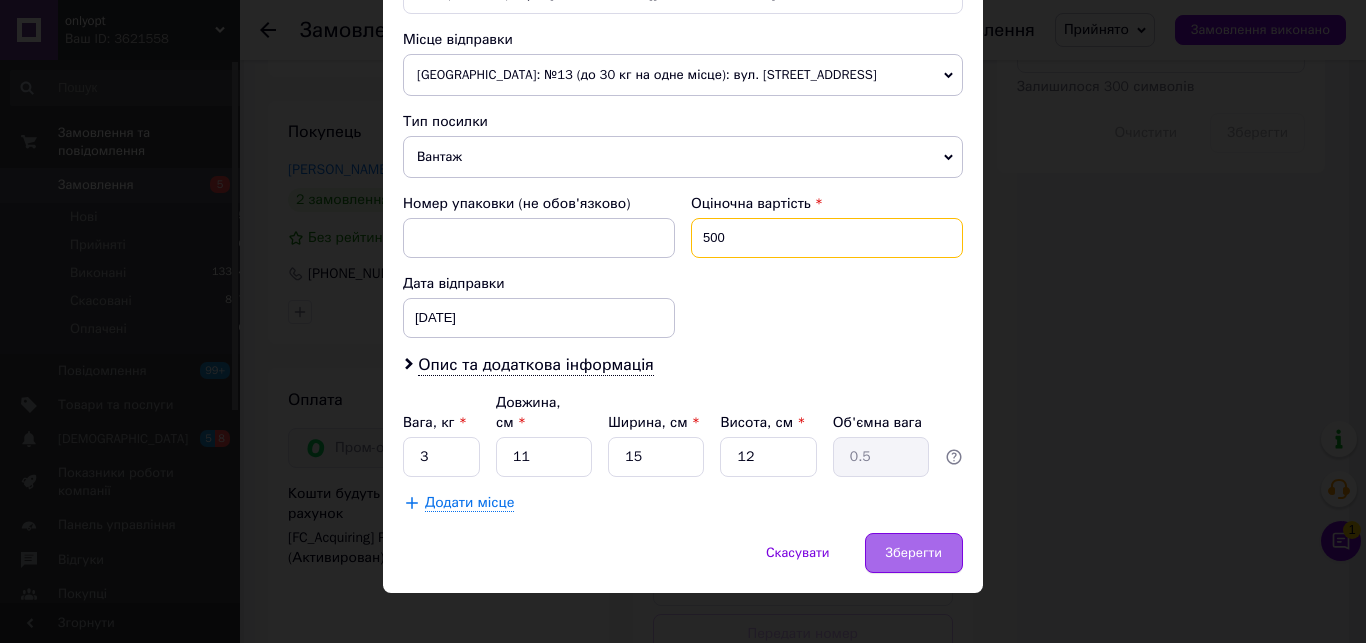 type on "500" 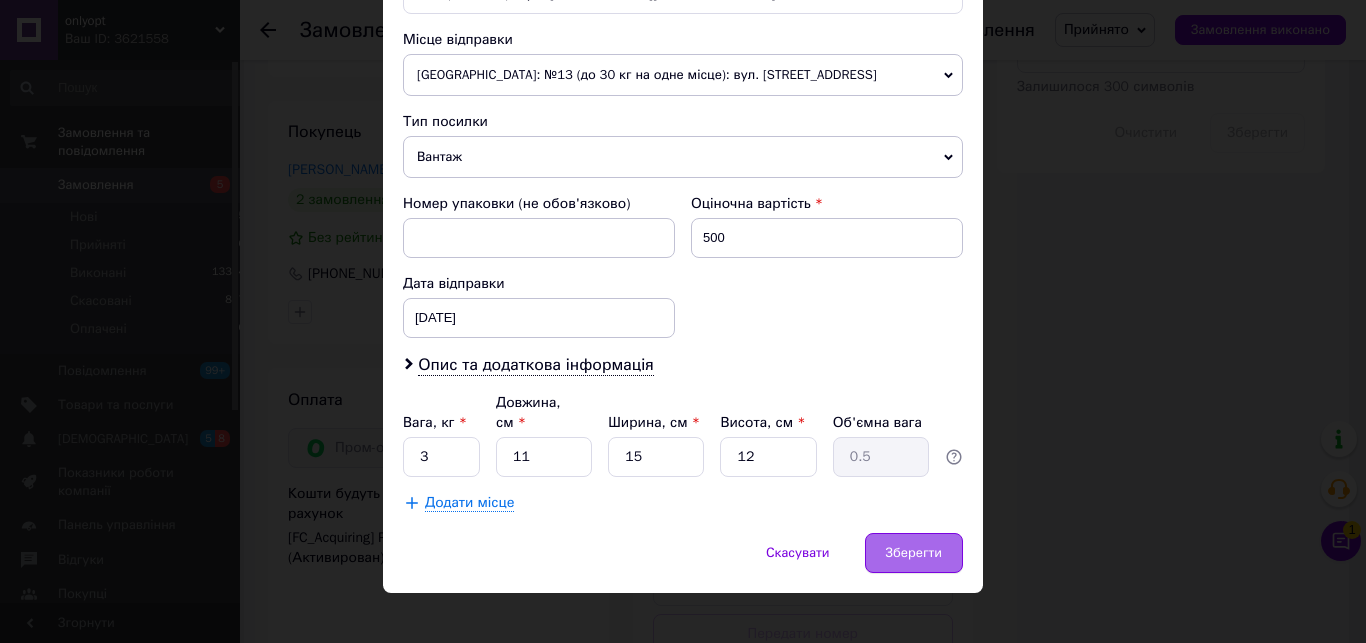 click on "Зберегти" at bounding box center (914, 553) 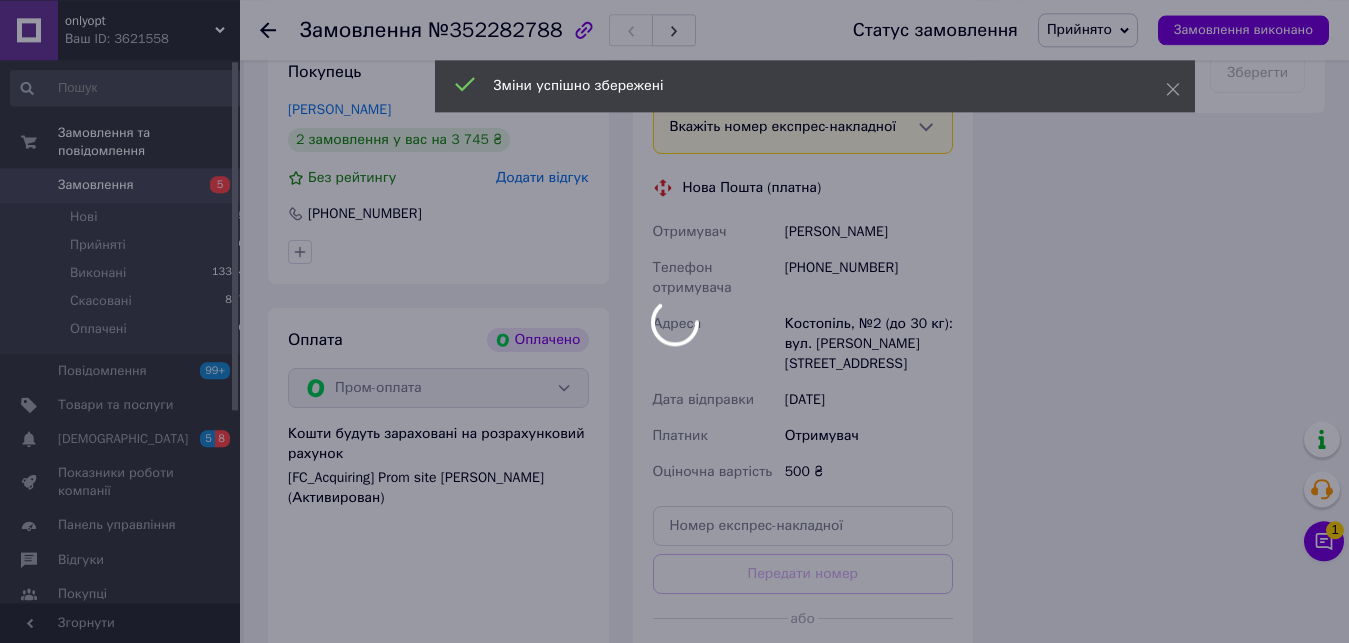 scroll, scrollTop: 1326, scrollLeft: 0, axis: vertical 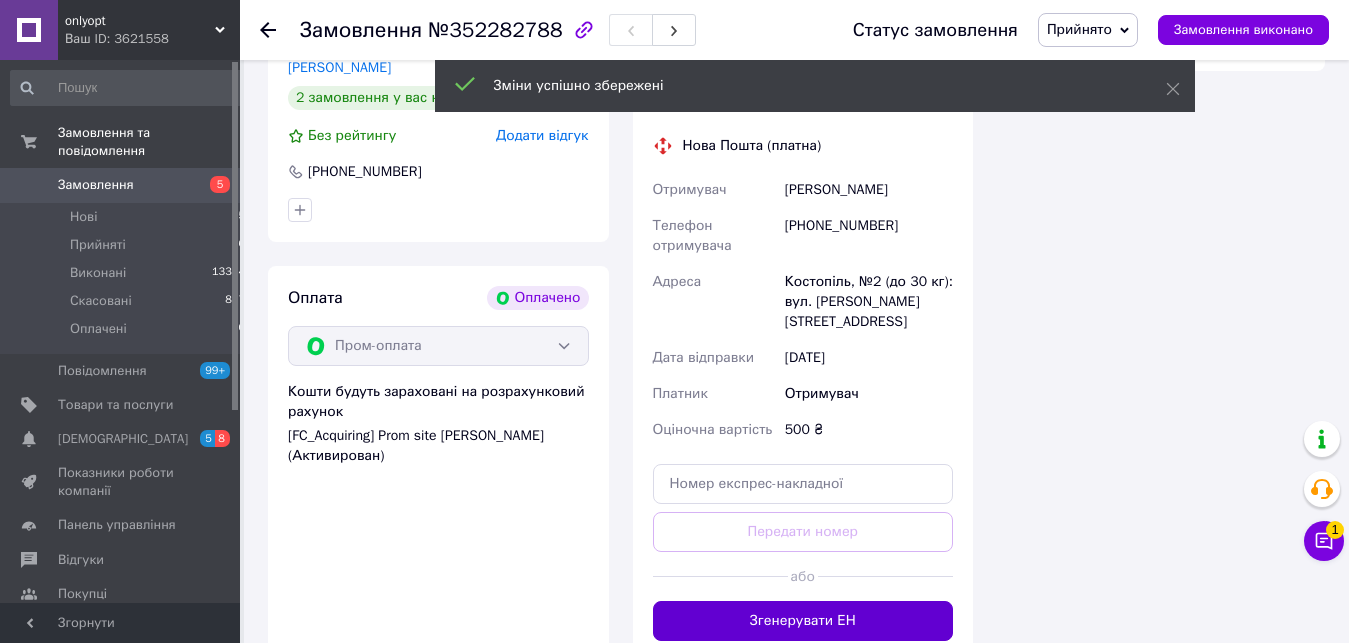 click on "Згенерувати ЕН" at bounding box center [803, 621] 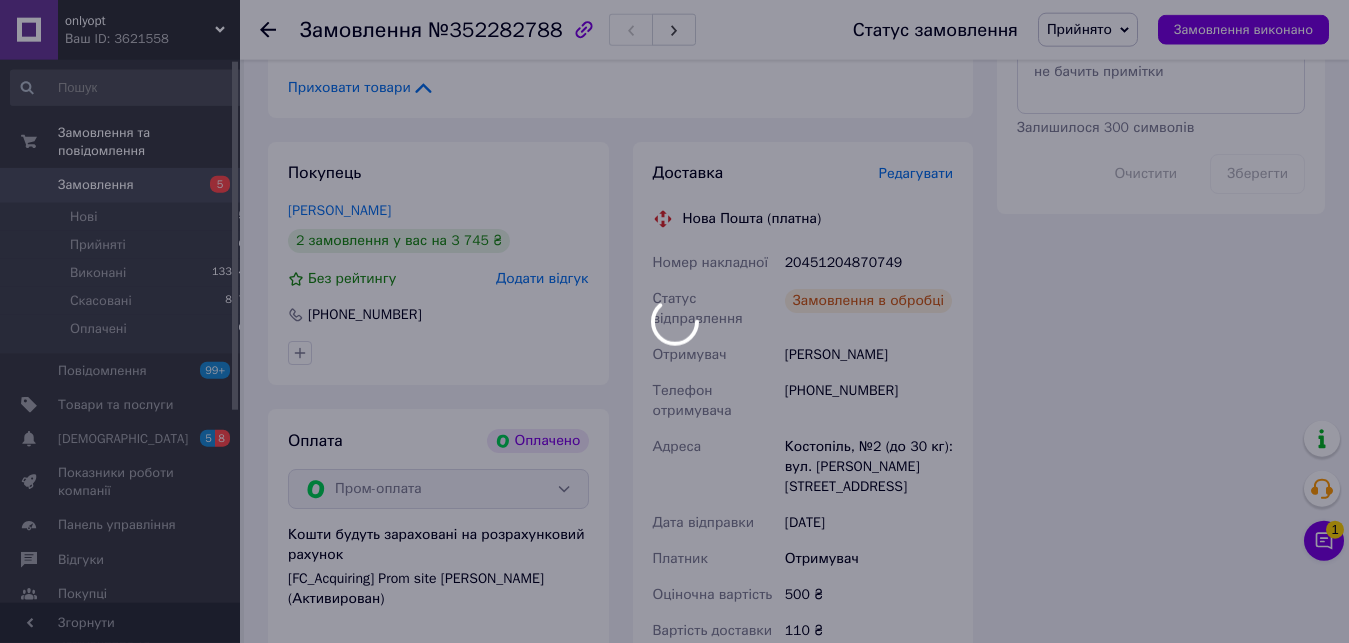 scroll, scrollTop: 1020, scrollLeft: 0, axis: vertical 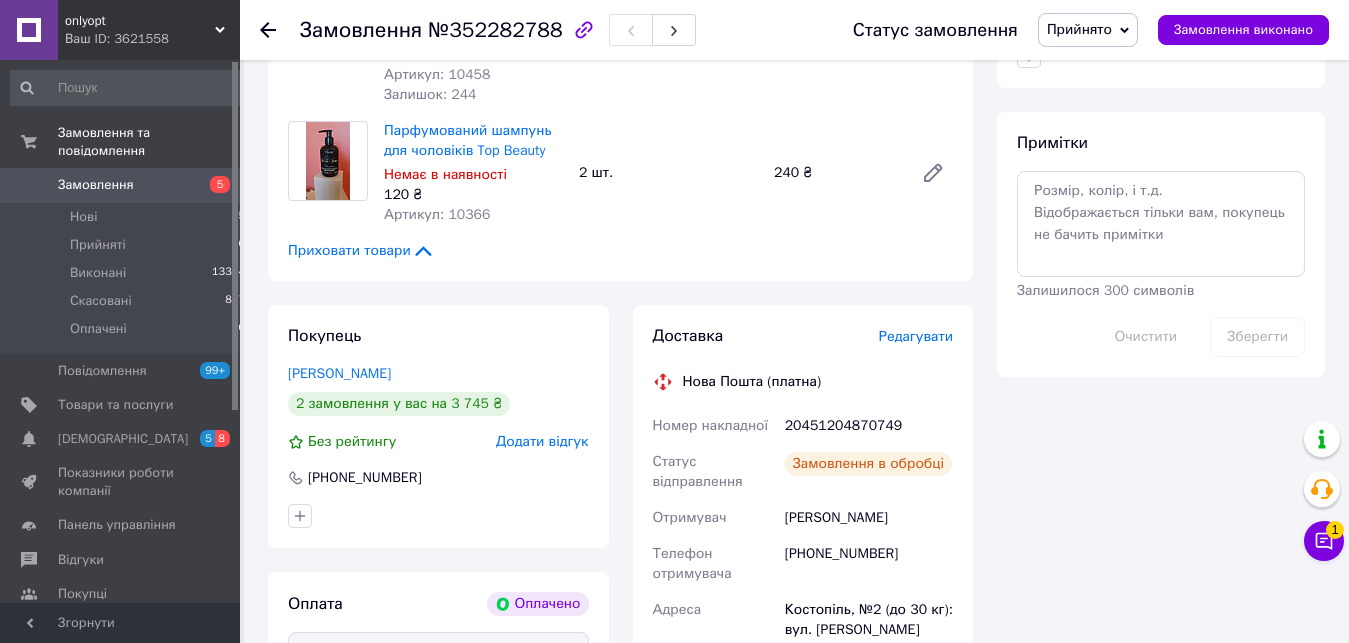 click on "20451204870749" at bounding box center (869, 426) 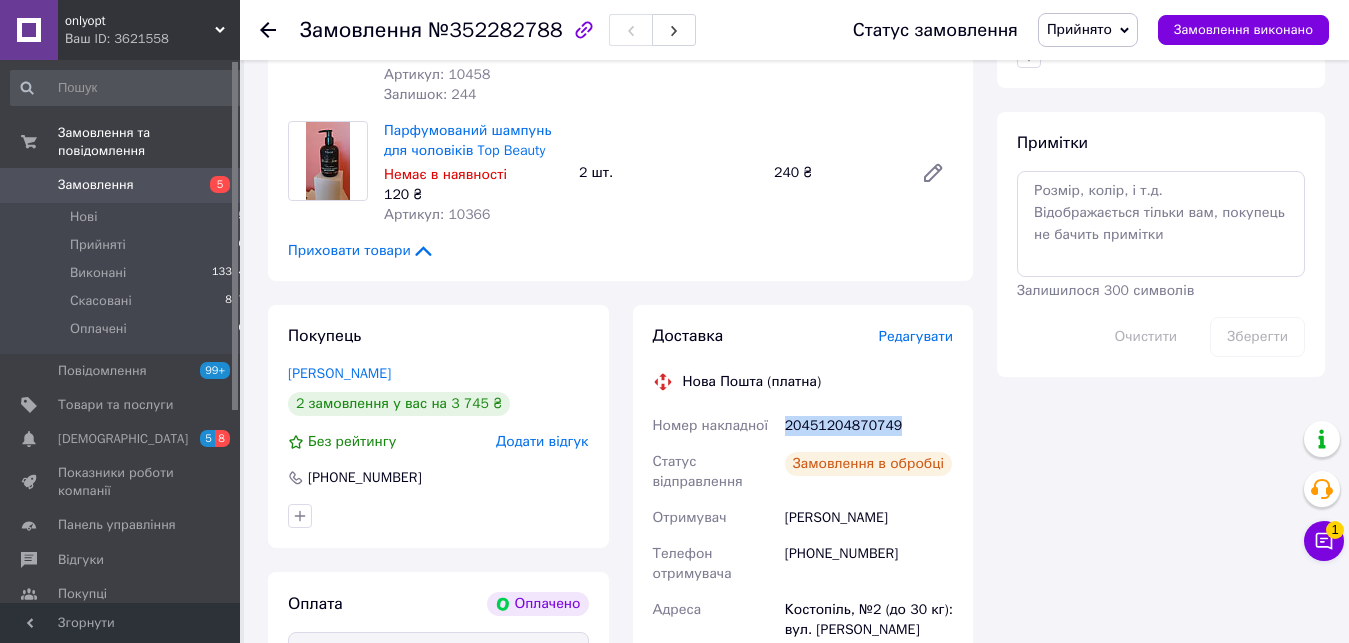 click on "20451204870749" at bounding box center (869, 426) 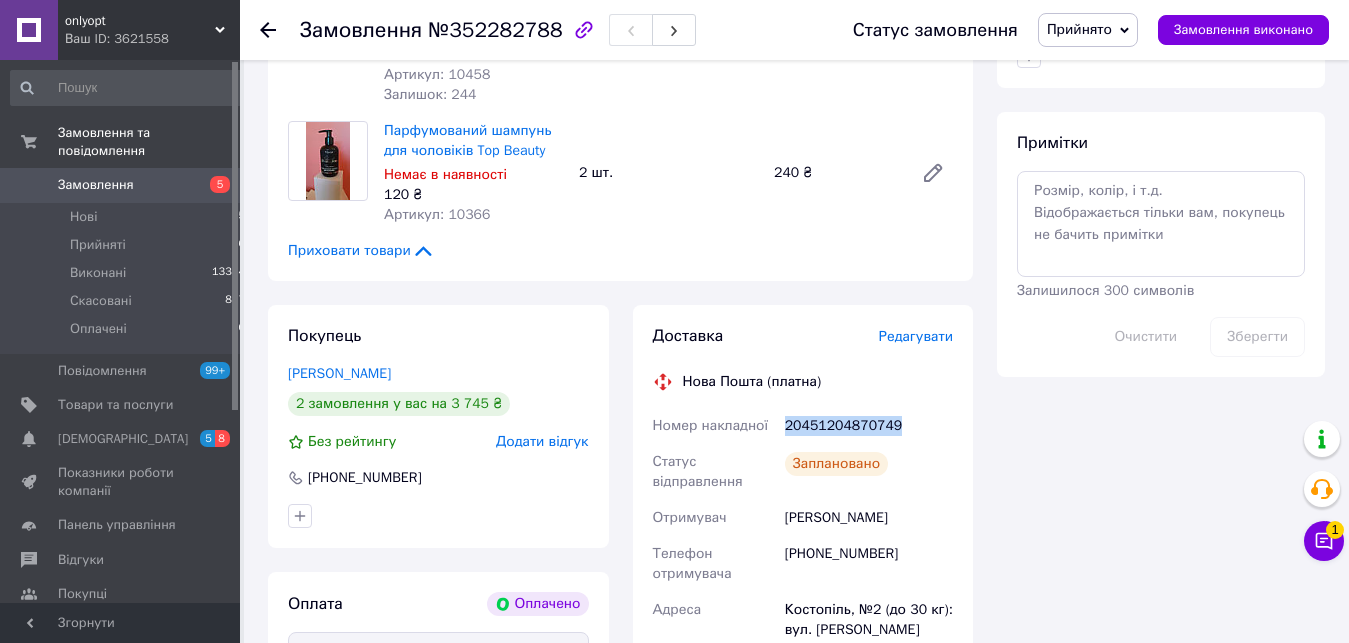 copy on "20451204870749" 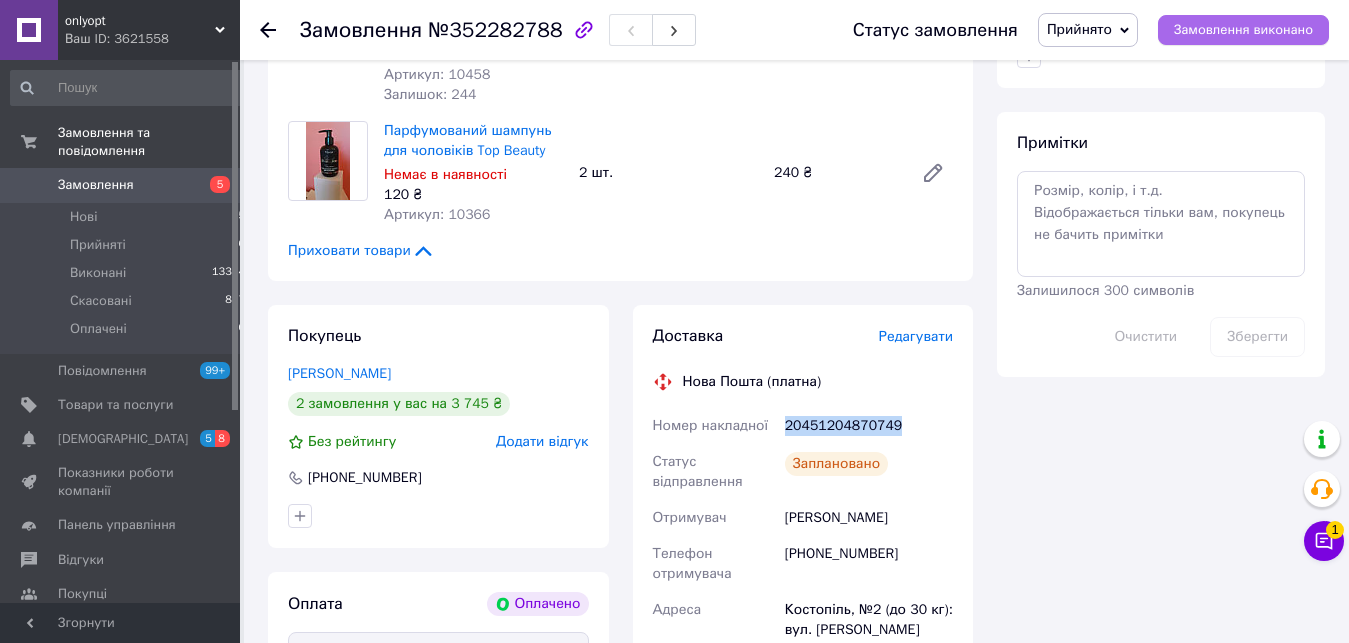 click on "Замовлення виконано" at bounding box center [1243, 30] 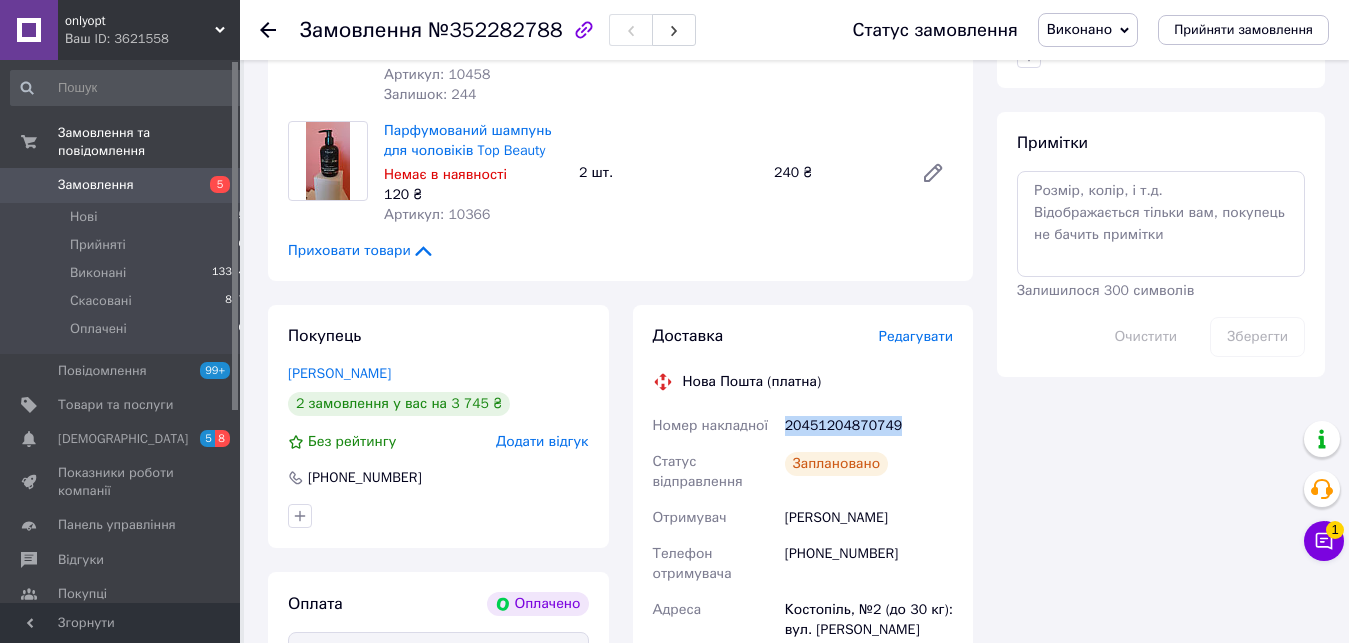type 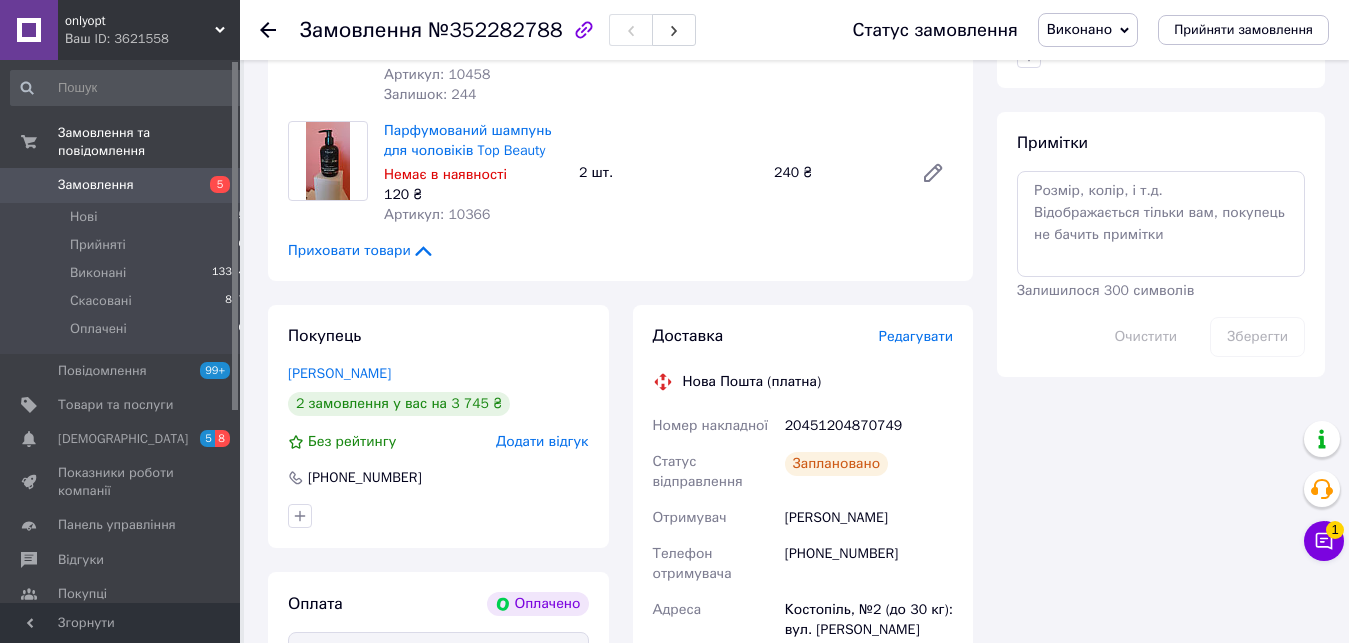 click 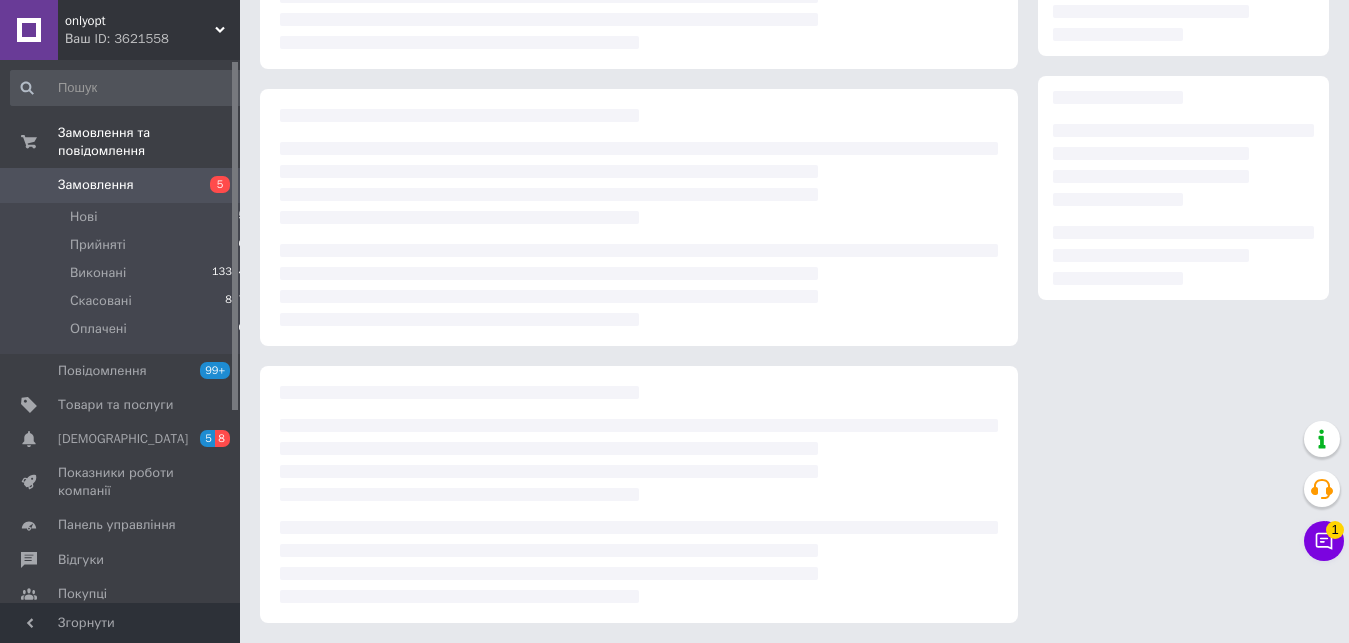 scroll, scrollTop: 0, scrollLeft: 0, axis: both 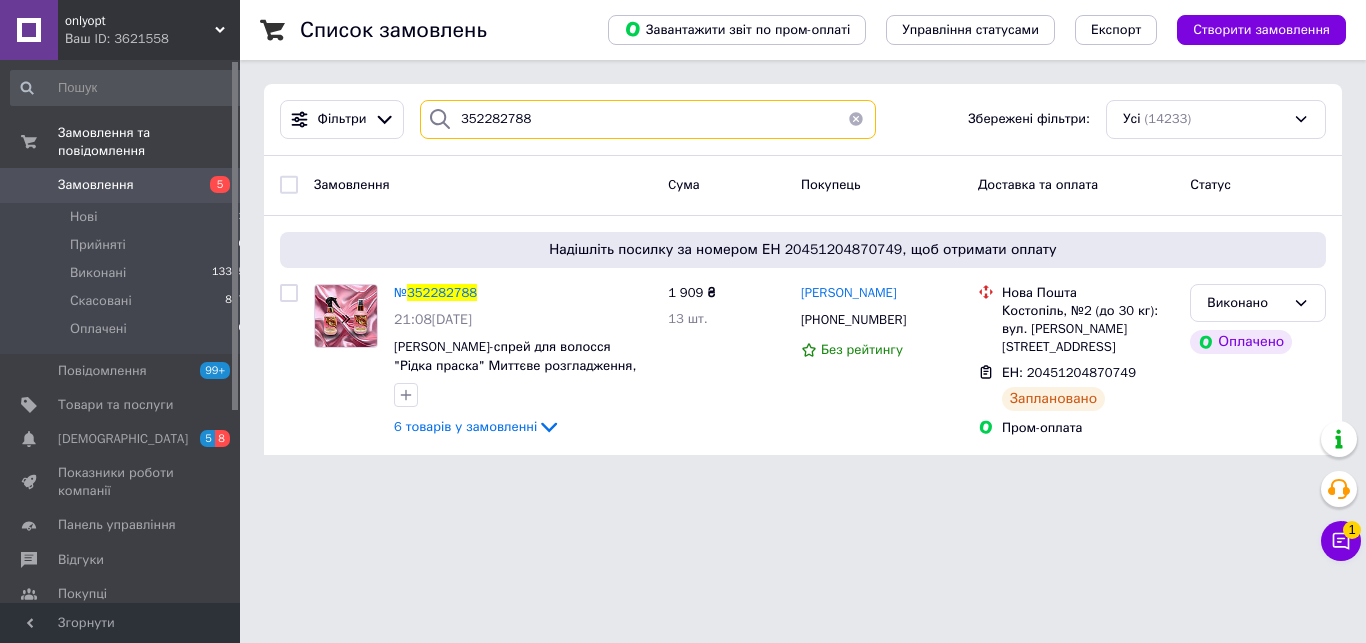 click on "352282788" at bounding box center (648, 119) 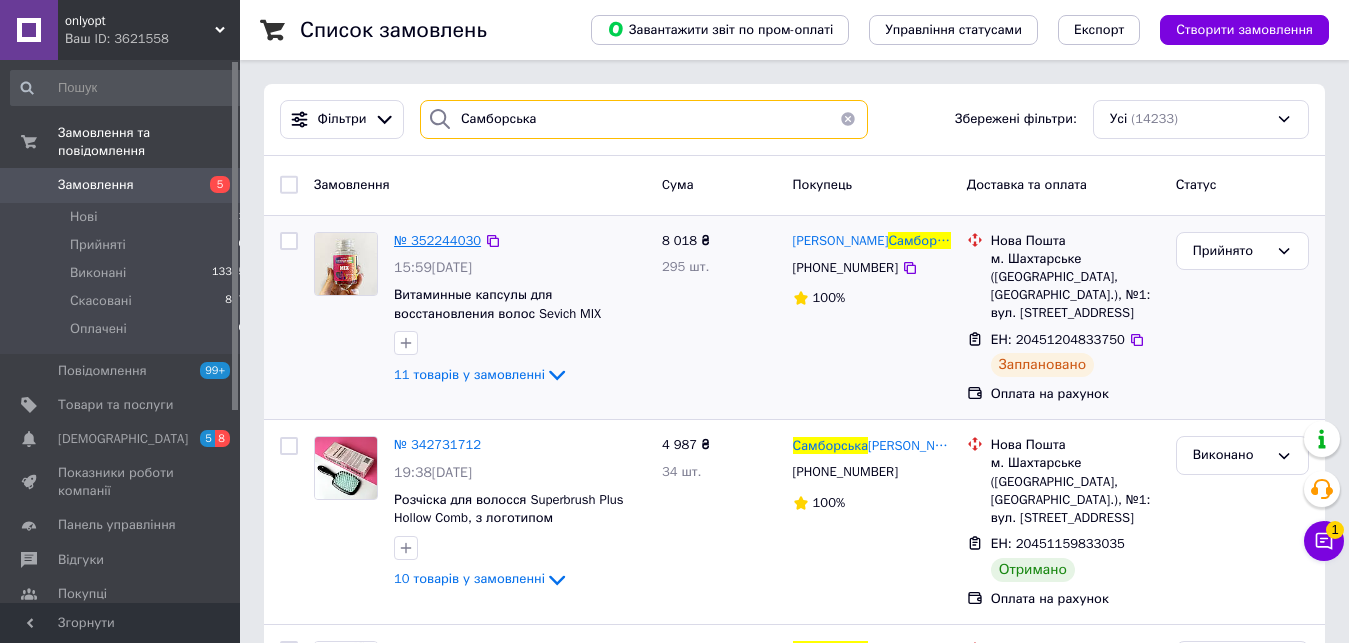 type on "Самборська" 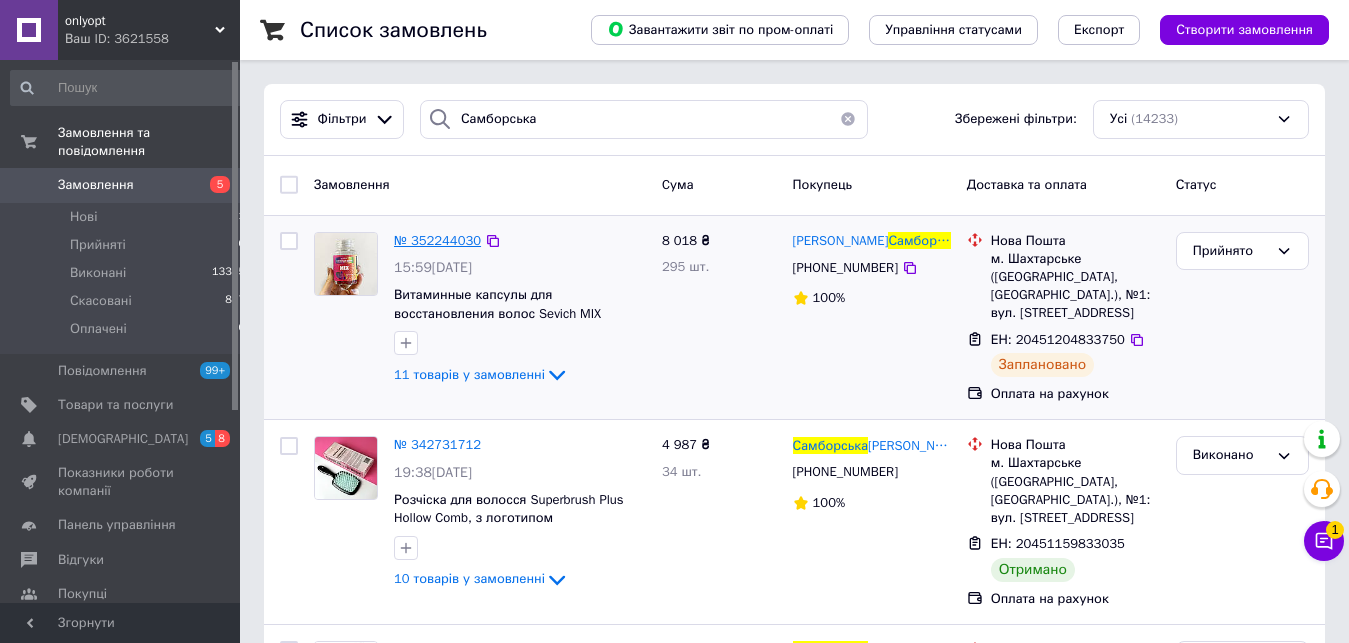 click on "№ 352244030" at bounding box center (437, 240) 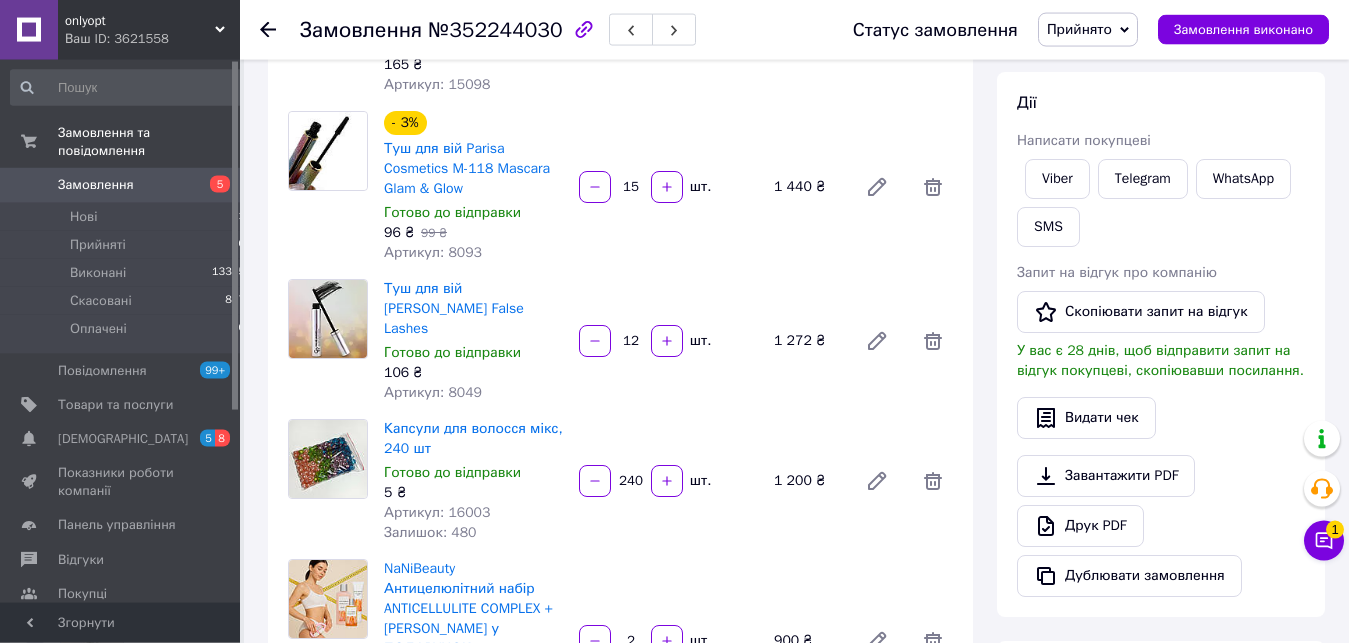 scroll, scrollTop: 306, scrollLeft: 0, axis: vertical 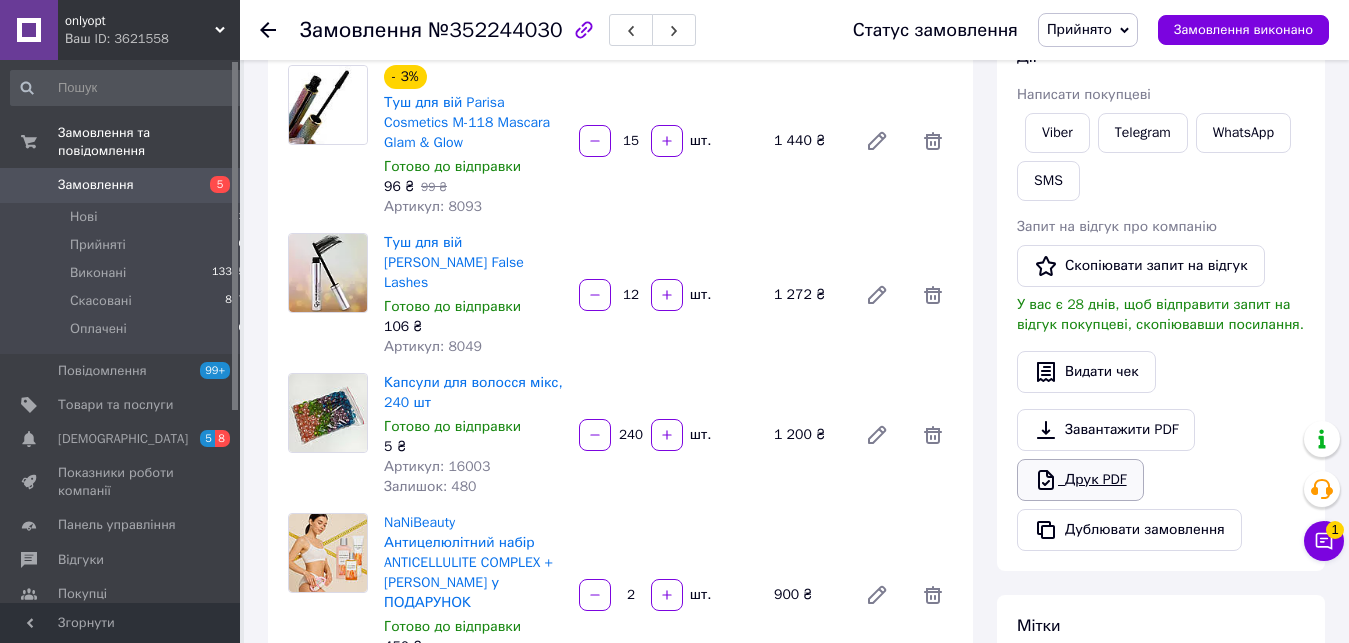 click on "Друк PDF" at bounding box center [1080, 480] 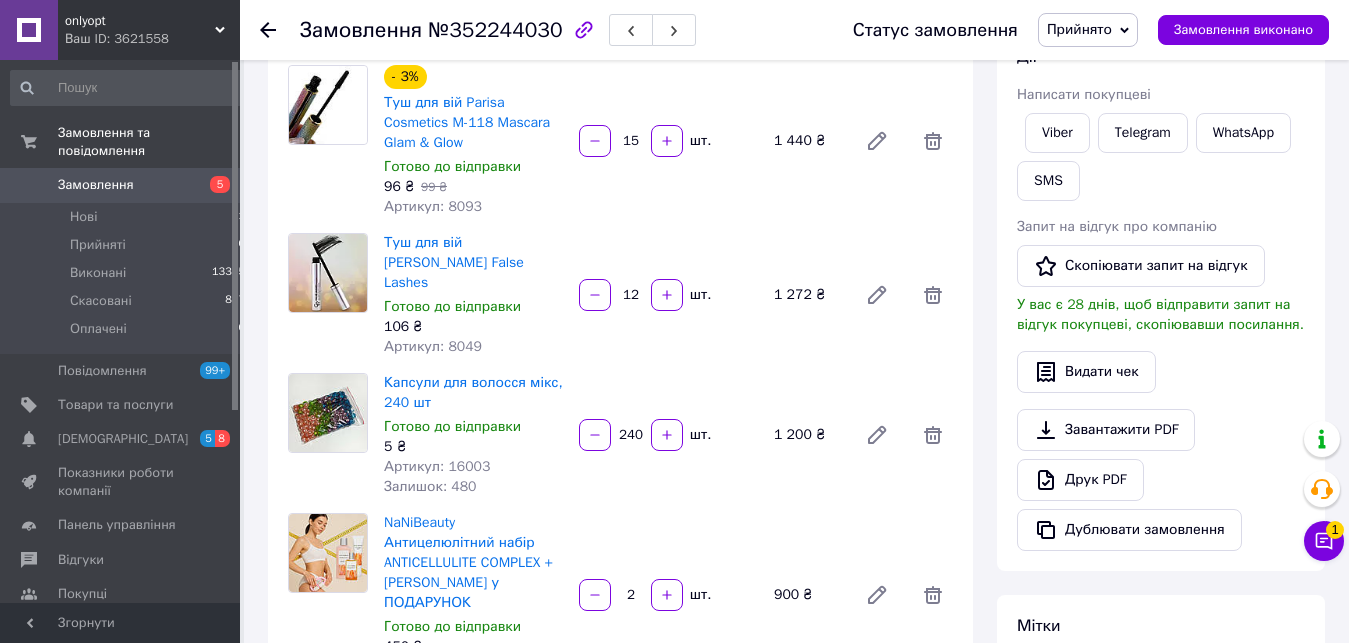 click on "- 3% Туш для вій Parisa Cosmetics M-118 Mascara Glam & Glow Готово до відправки 96 ₴   99 ₴ Артикул: 8093 15   шт. 1 440 ₴" at bounding box center (668, 141) 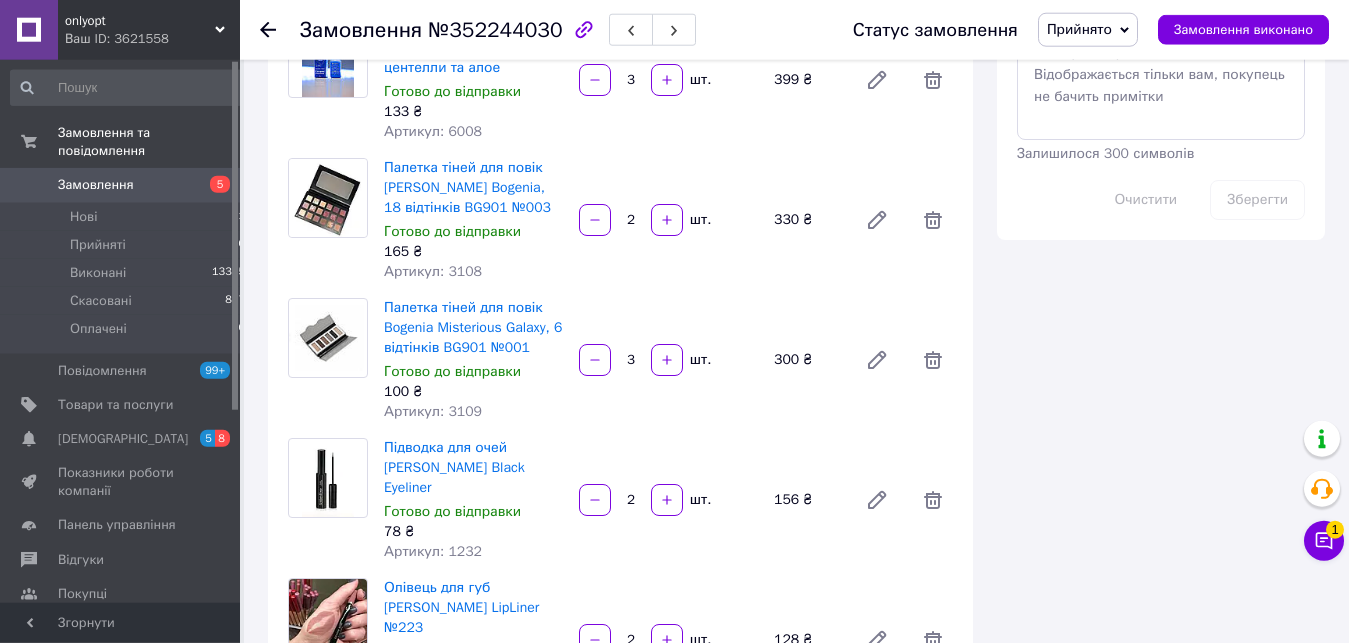 scroll, scrollTop: 1122, scrollLeft: 0, axis: vertical 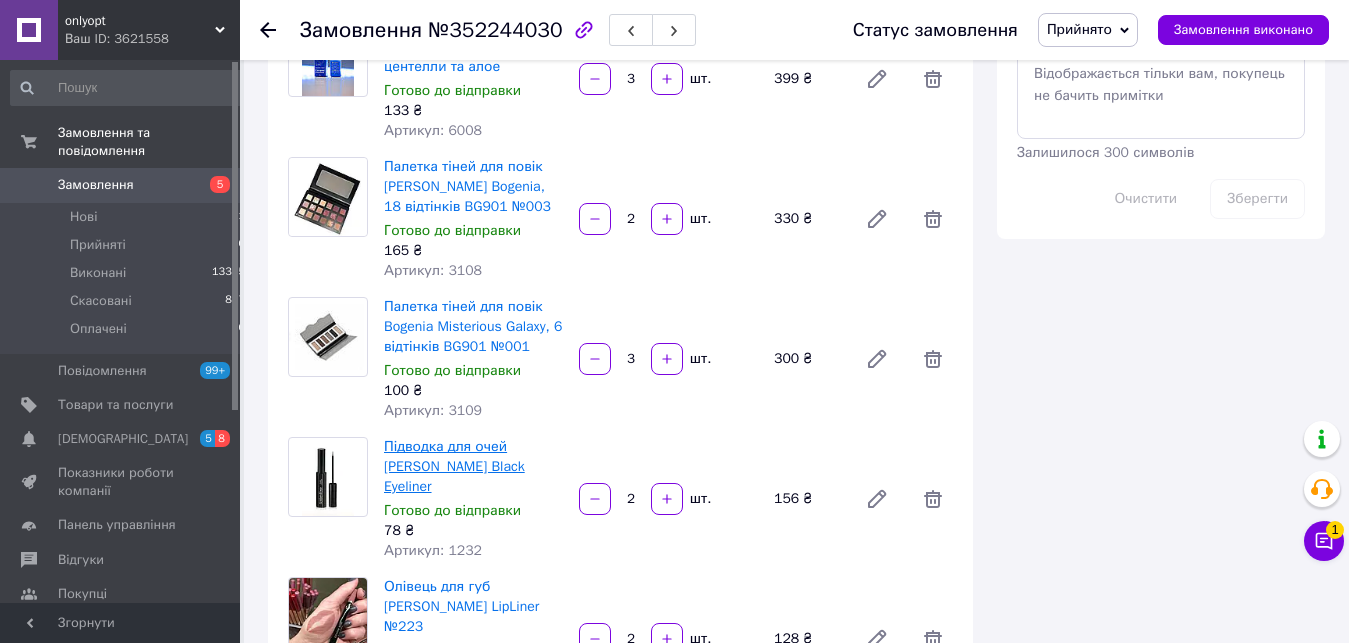 click on "Підводка для очей [PERSON_NAME] Black Eyeliner" at bounding box center (454, 466) 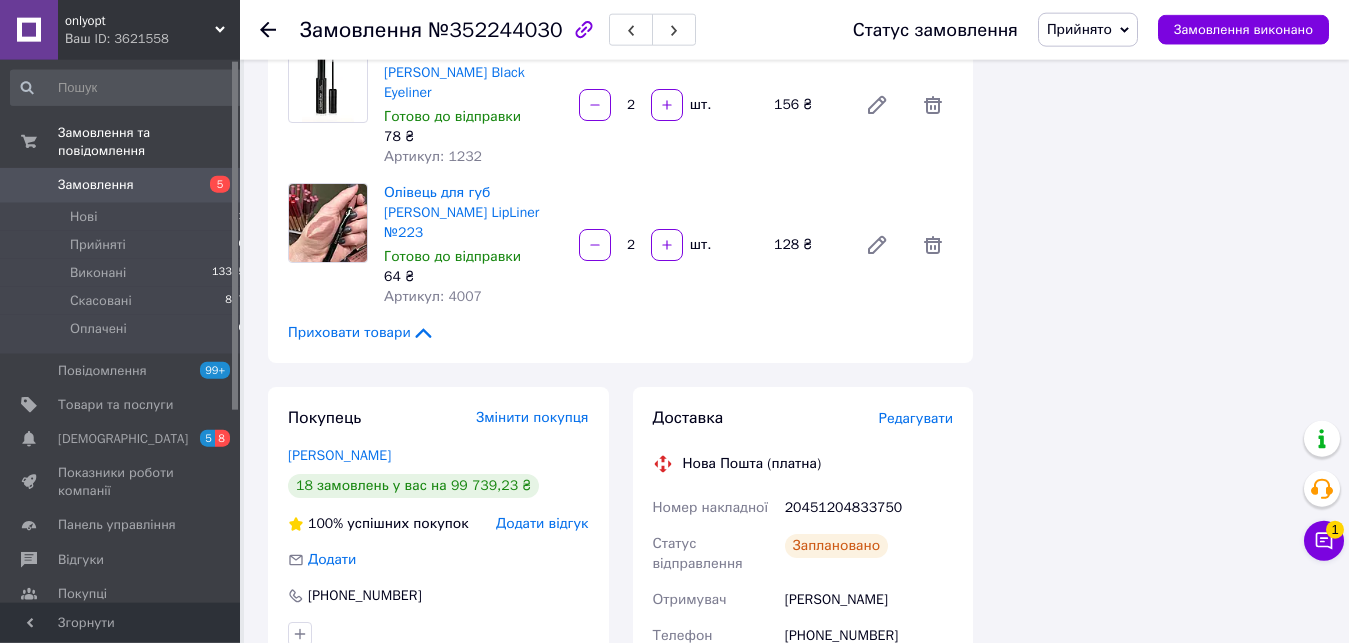scroll, scrollTop: 1632, scrollLeft: 0, axis: vertical 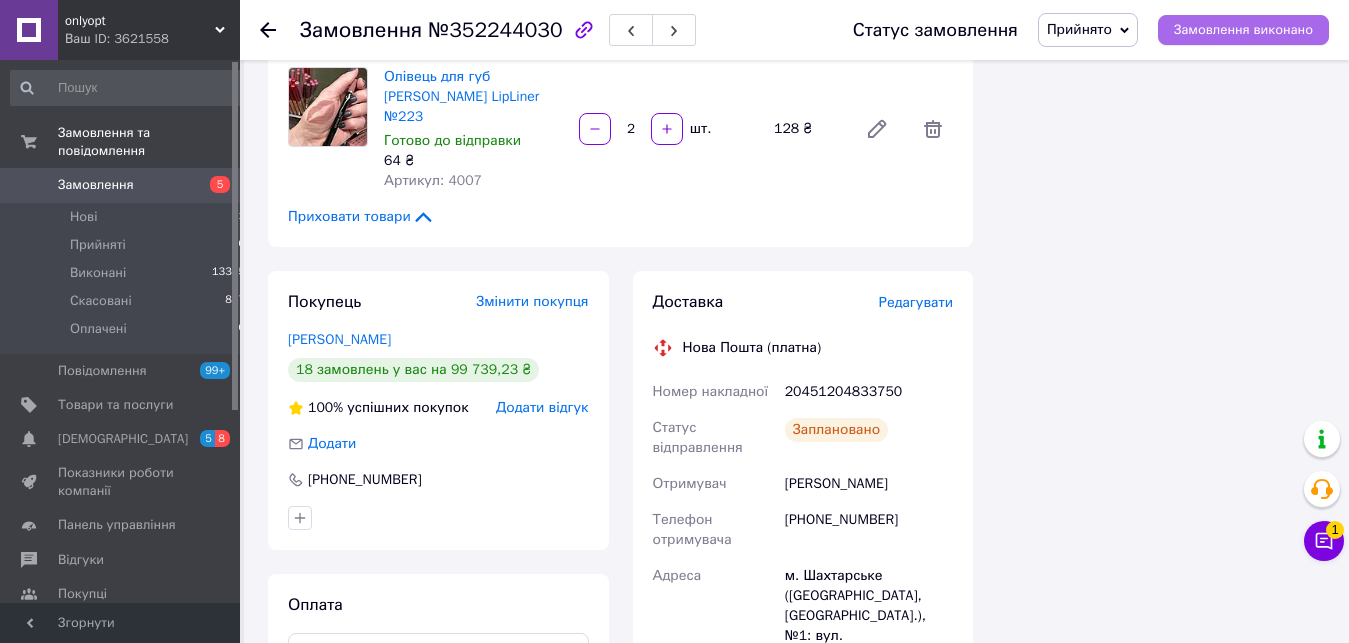 click on "Замовлення виконано" at bounding box center (1243, 30) 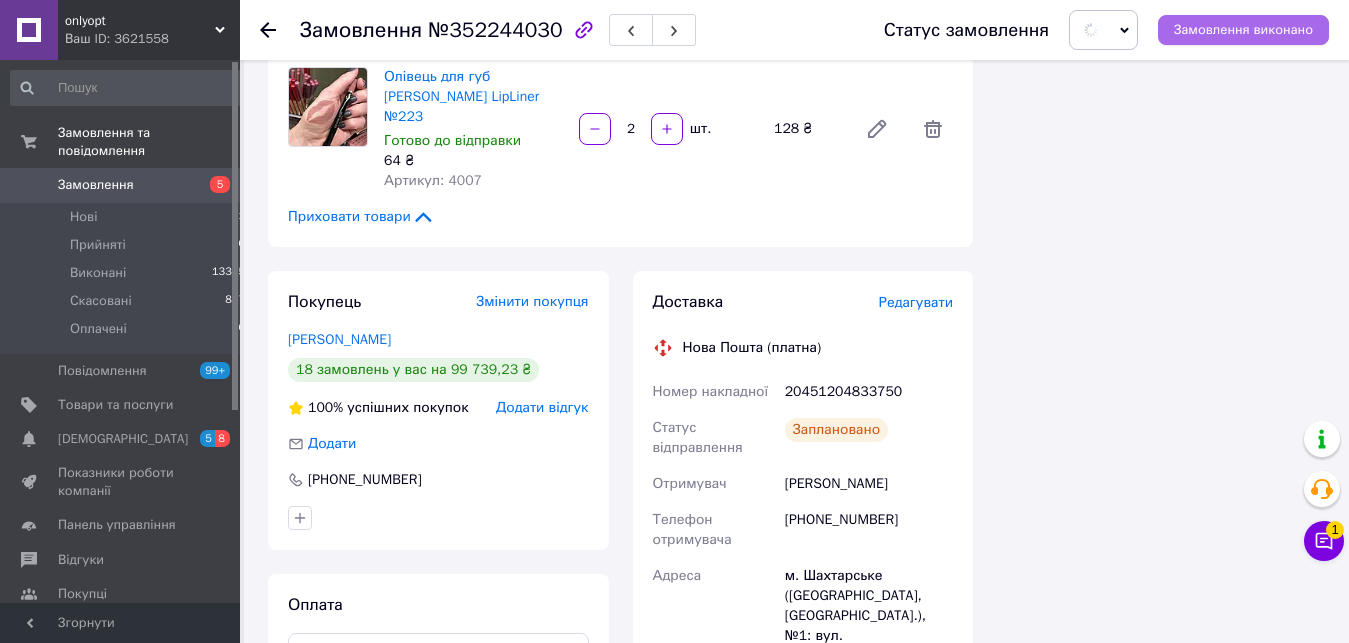 type 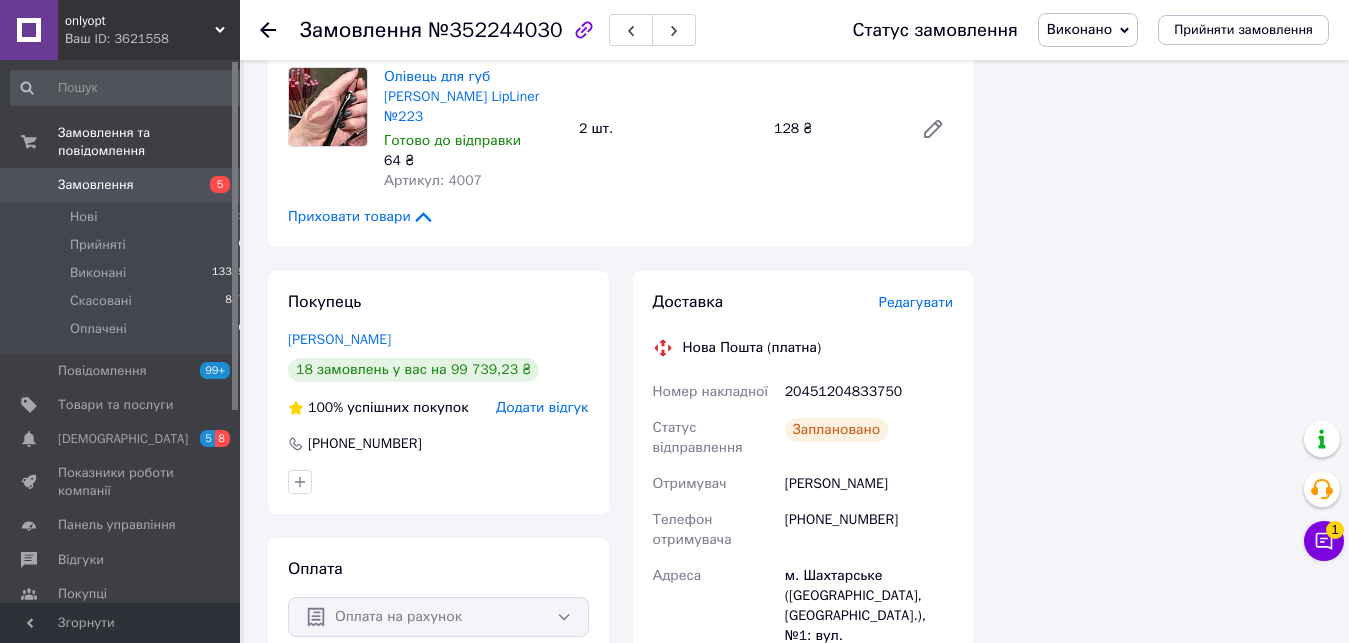 click 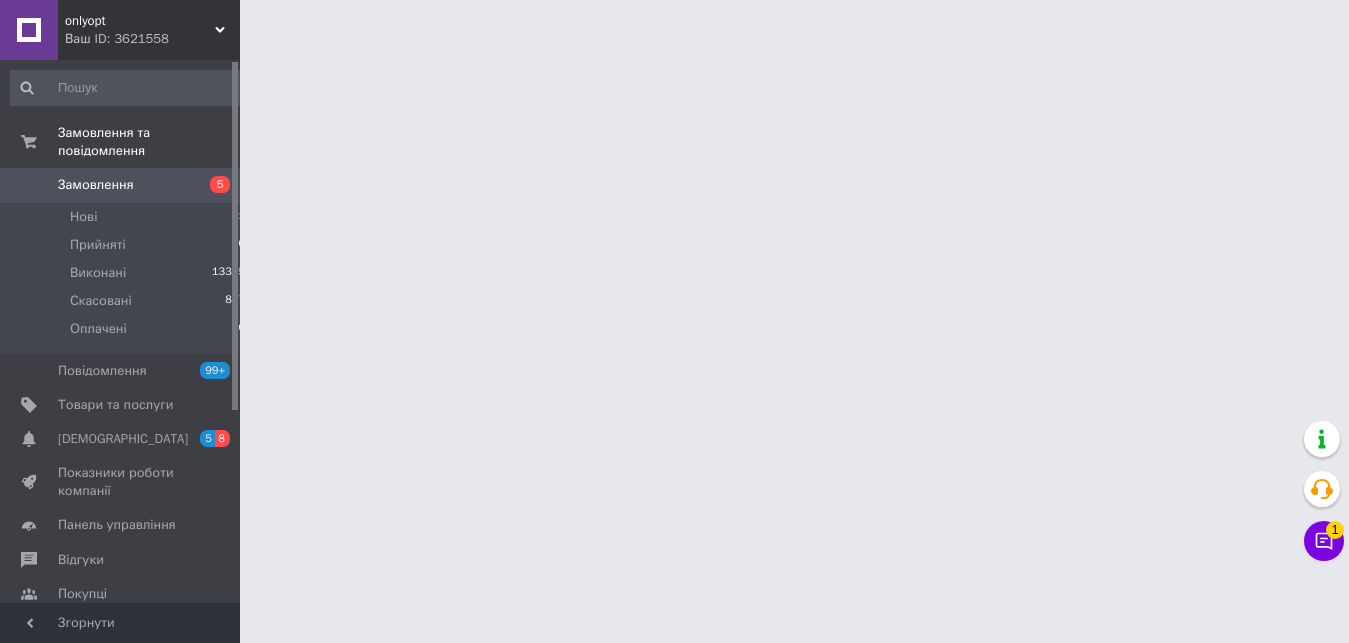 scroll, scrollTop: 0, scrollLeft: 0, axis: both 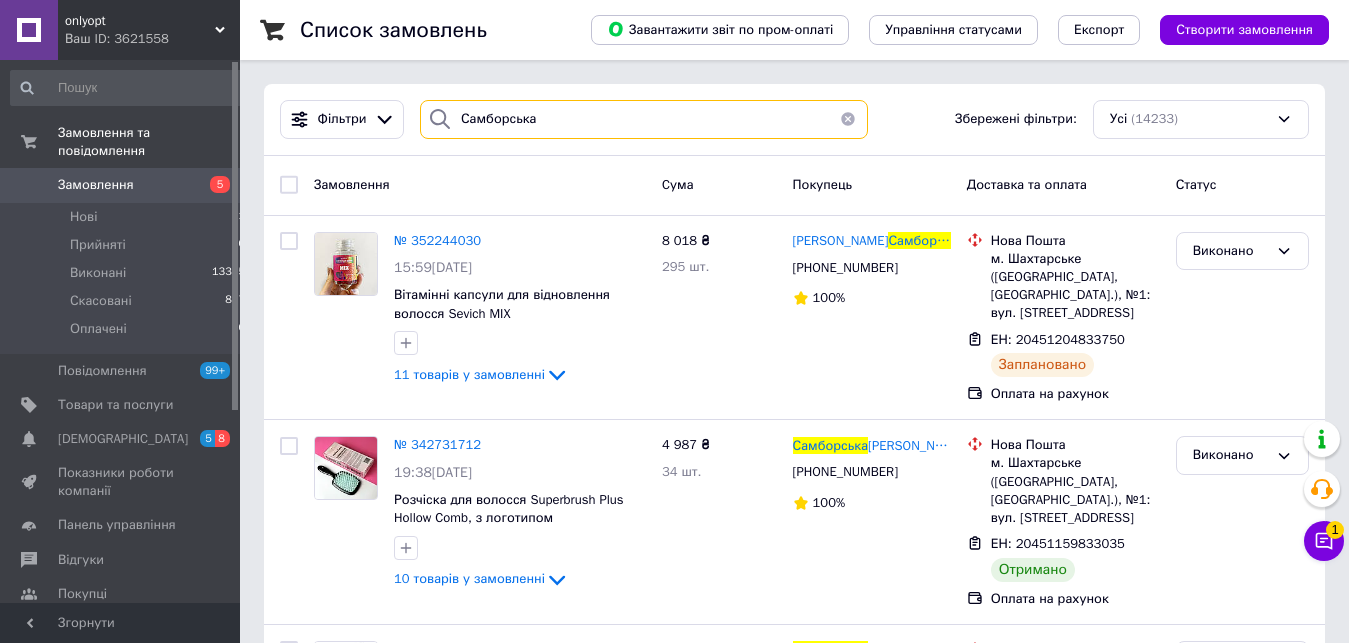 click on "Самборська" at bounding box center [644, 119] 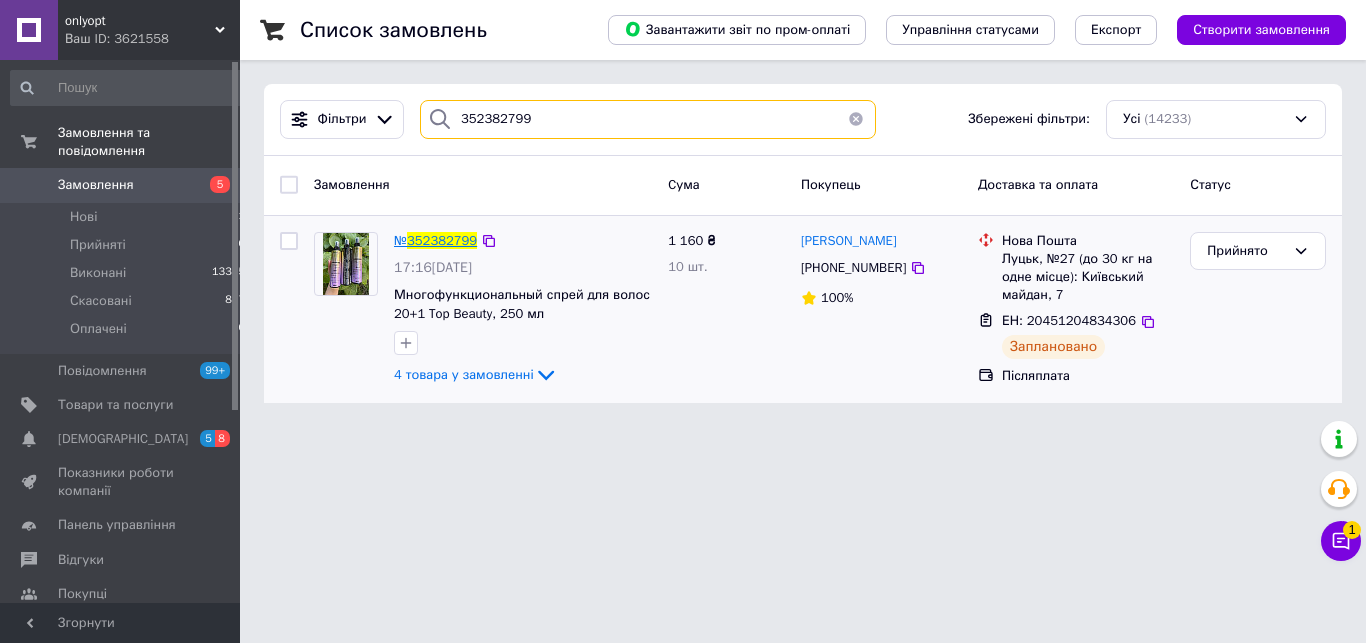 type on "352382799" 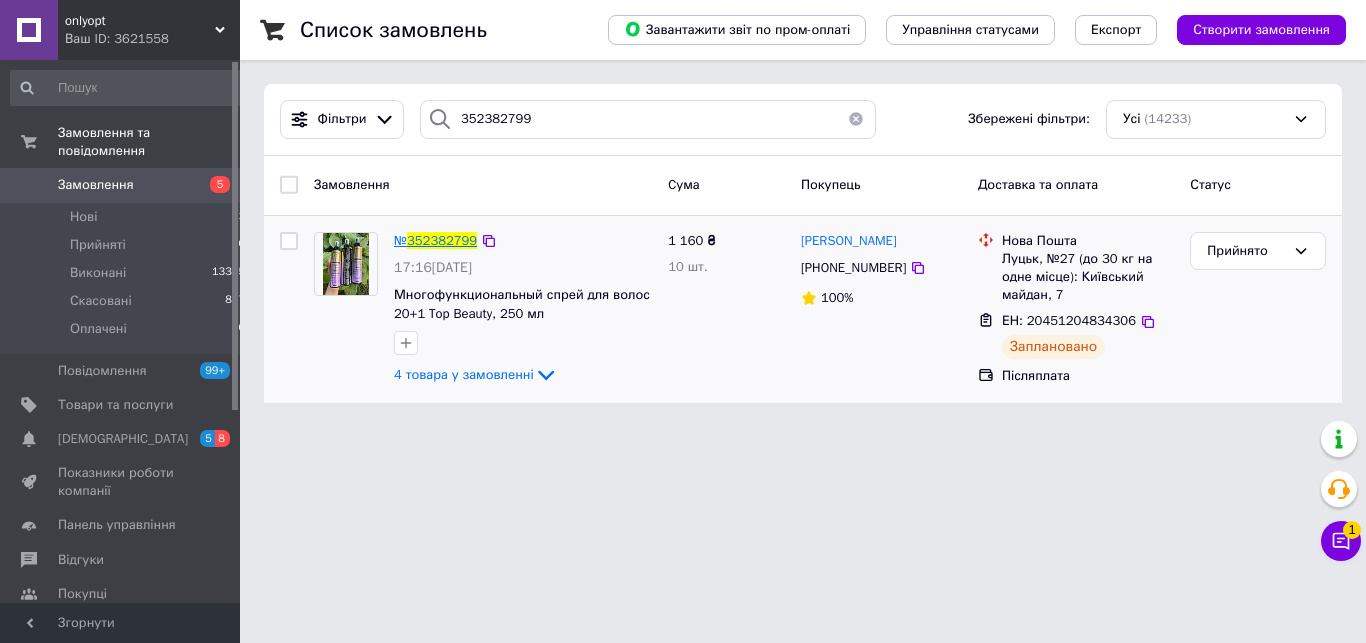 click on "352382799" at bounding box center (442, 240) 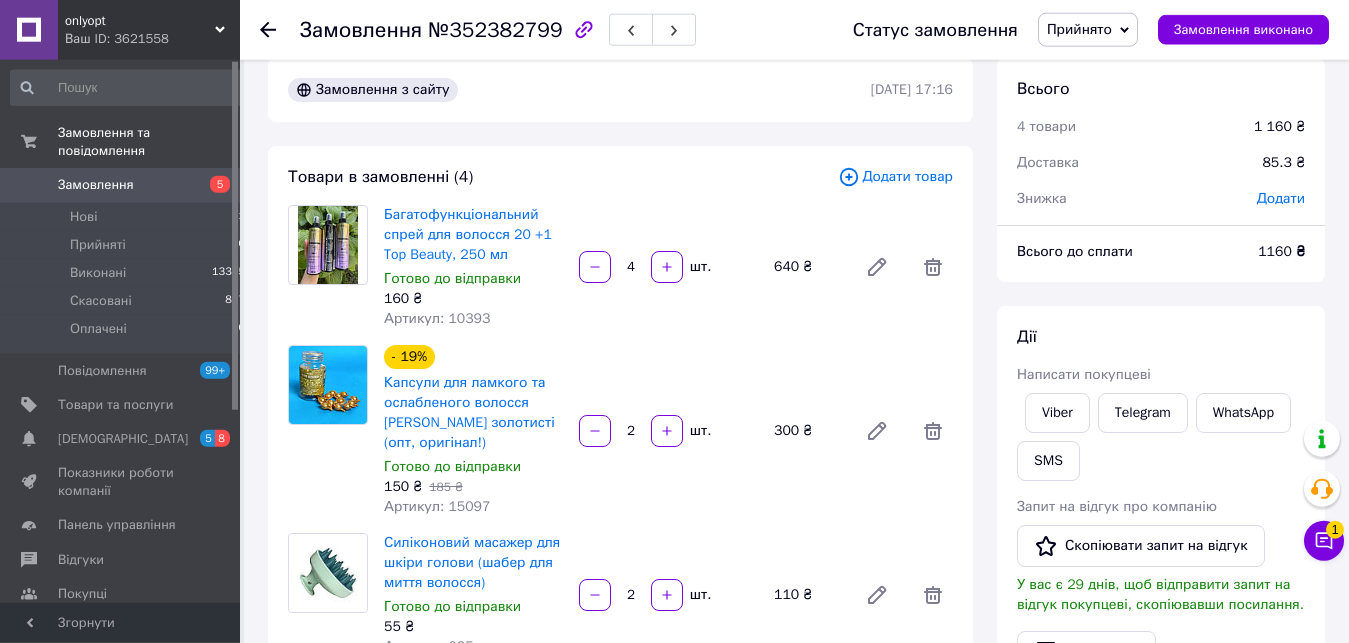 scroll, scrollTop: 0, scrollLeft: 0, axis: both 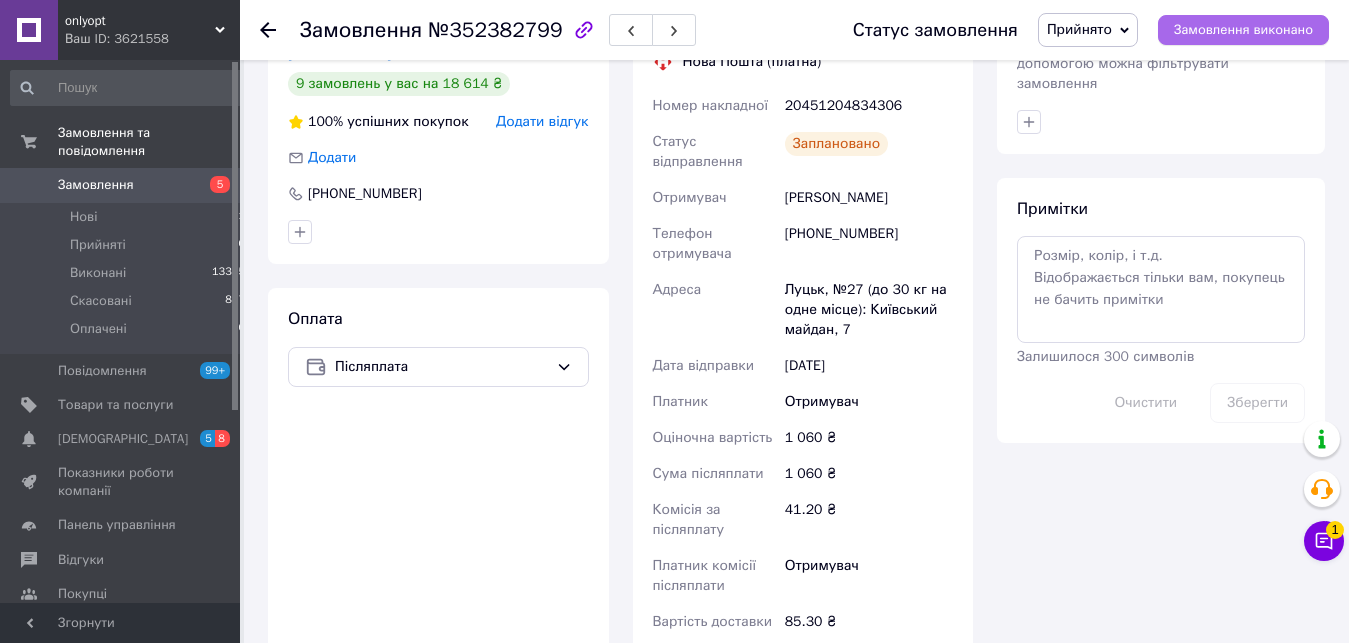 click on "Замовлення виконано" at bounding box center (1243, 30) 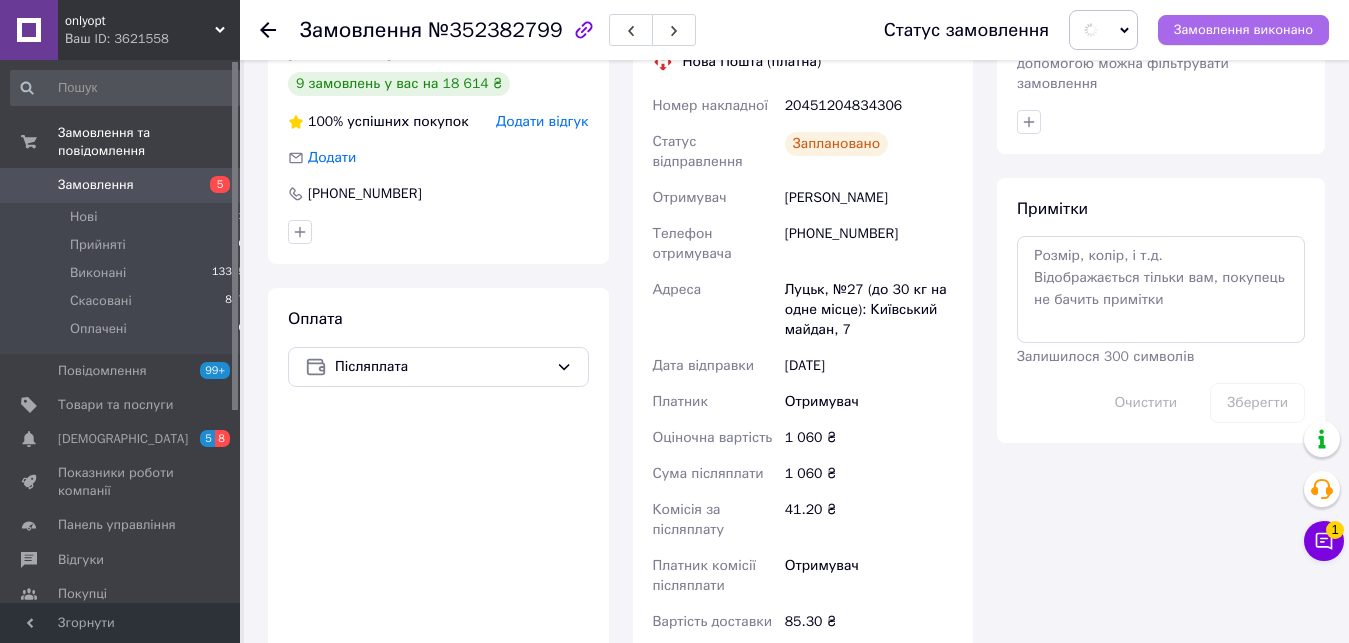 type 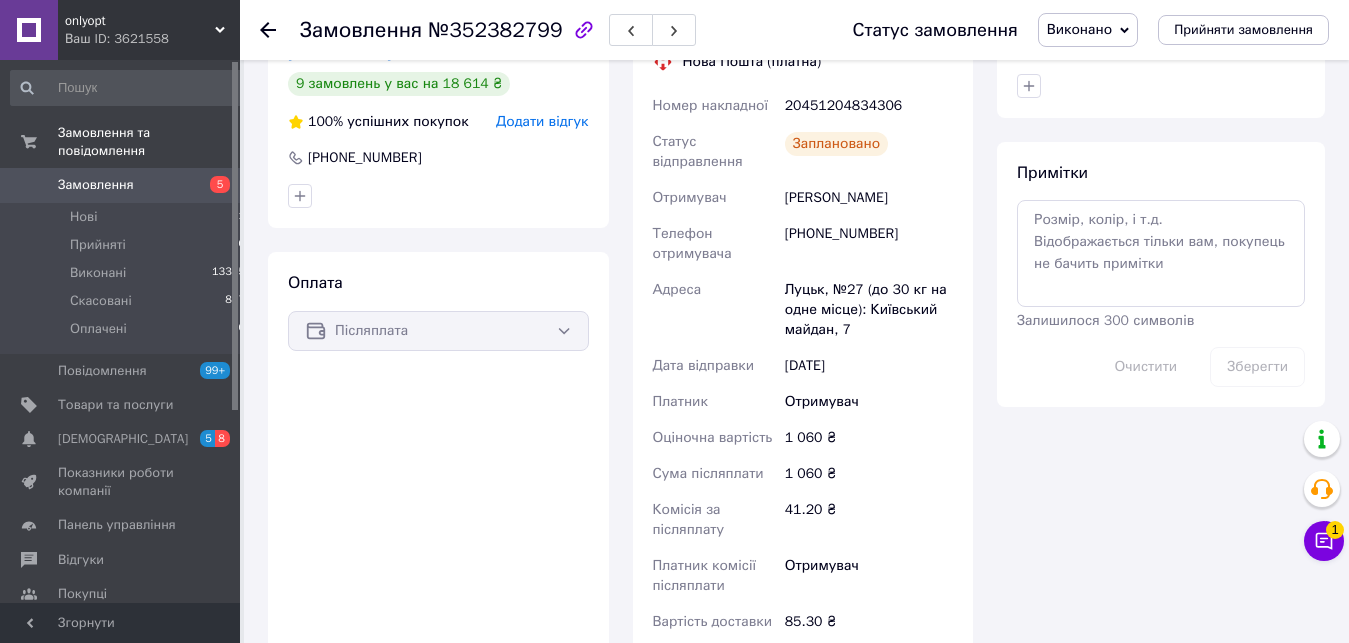 click 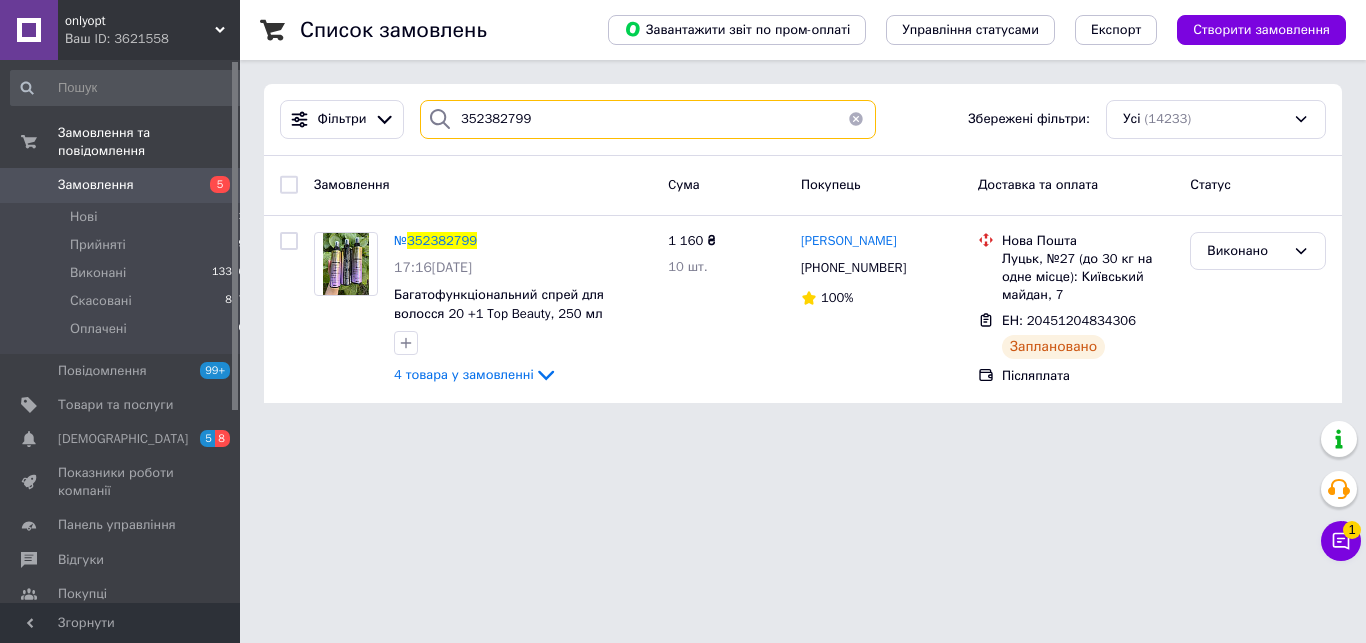 click on "352382799" at bounding box center [648, 119] 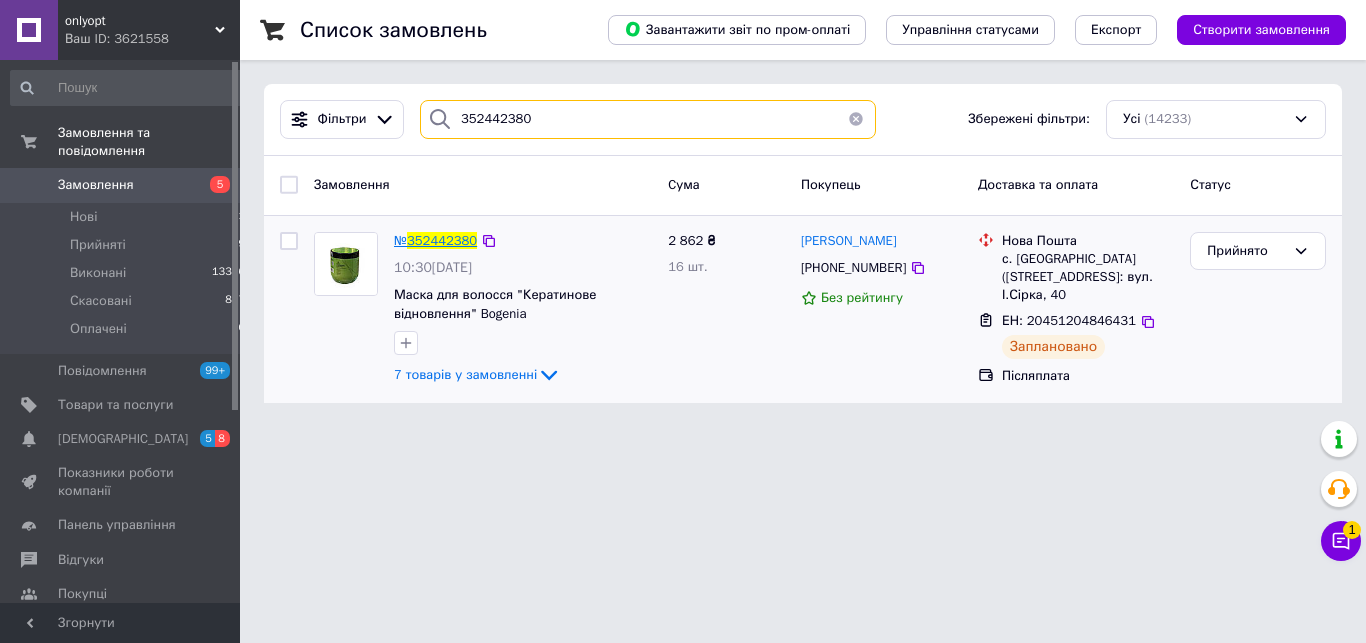 type on "352442380" 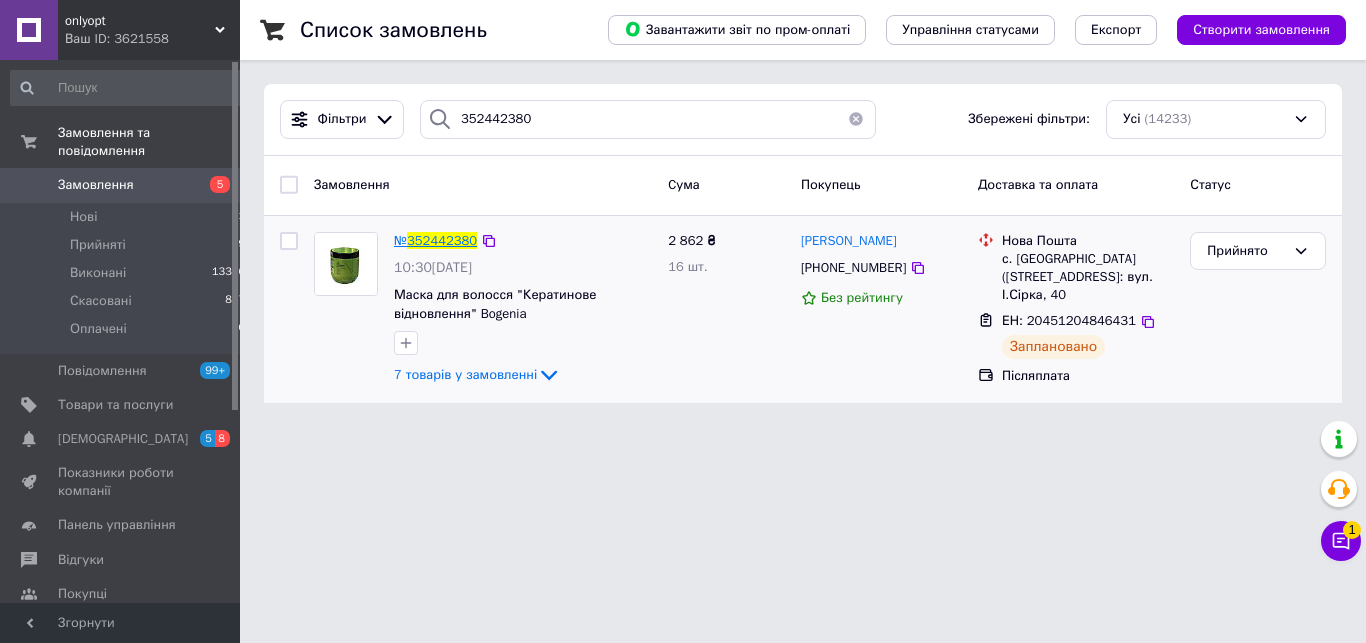click on "352442380" at bounding box center (442, 240) 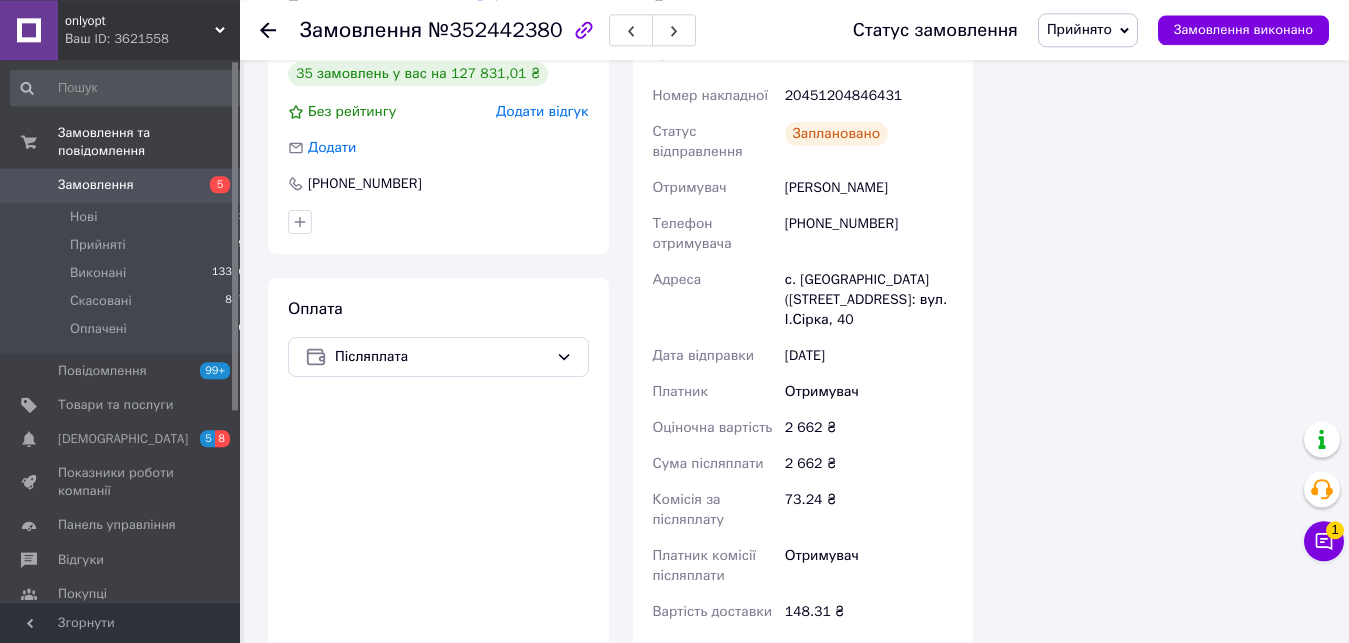scroll, scrollTop: 1326, scrollLeft: 0, axis: vertical 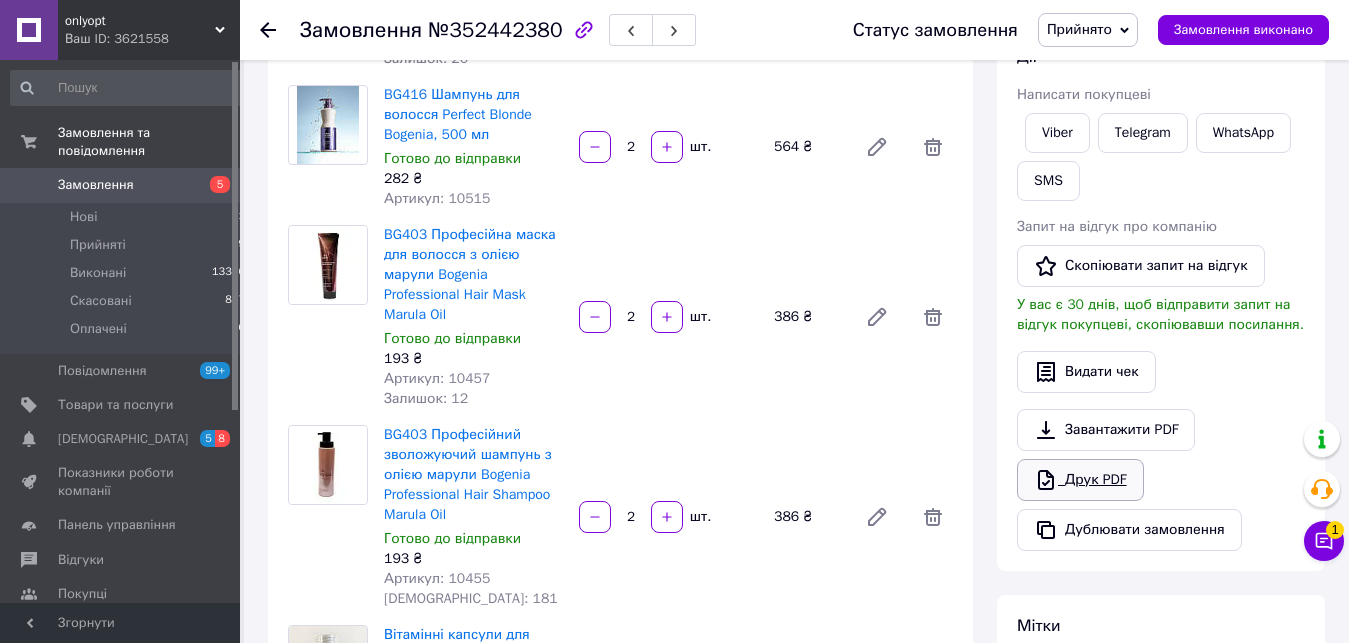 click on "Друк PDF" at bounding box center (1080, 480) 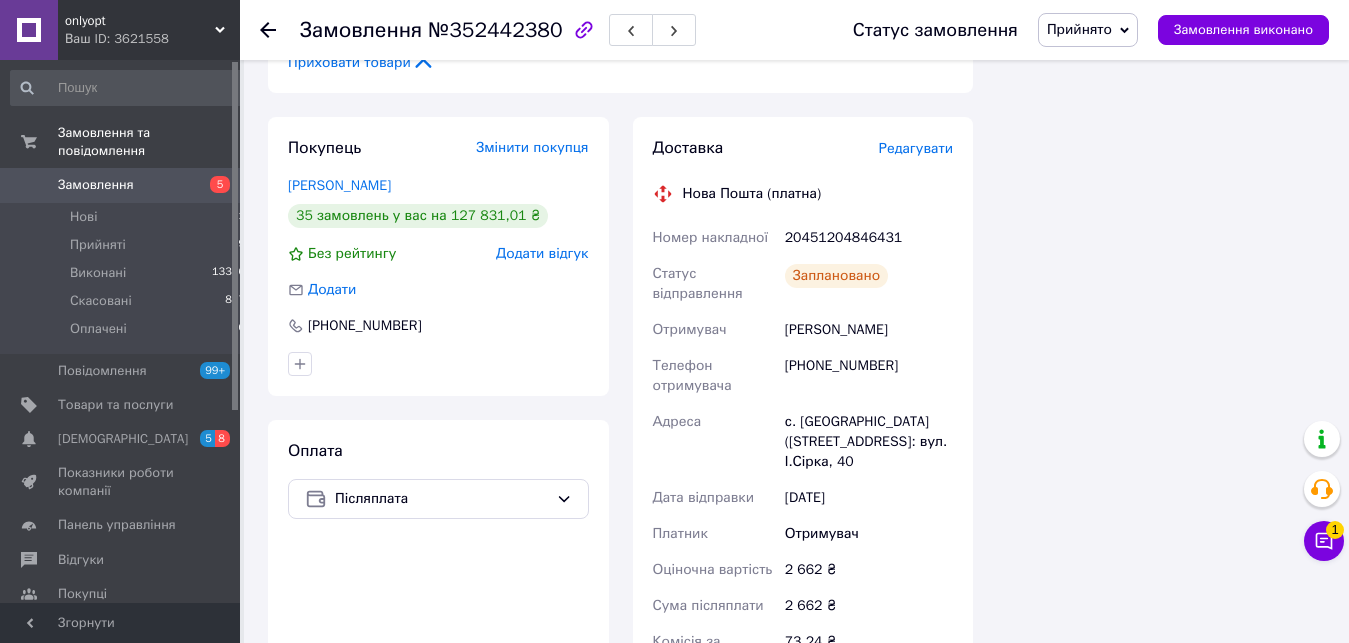 scroll, scrollTop: 1020, scrollLeft: 0, axis: vertical 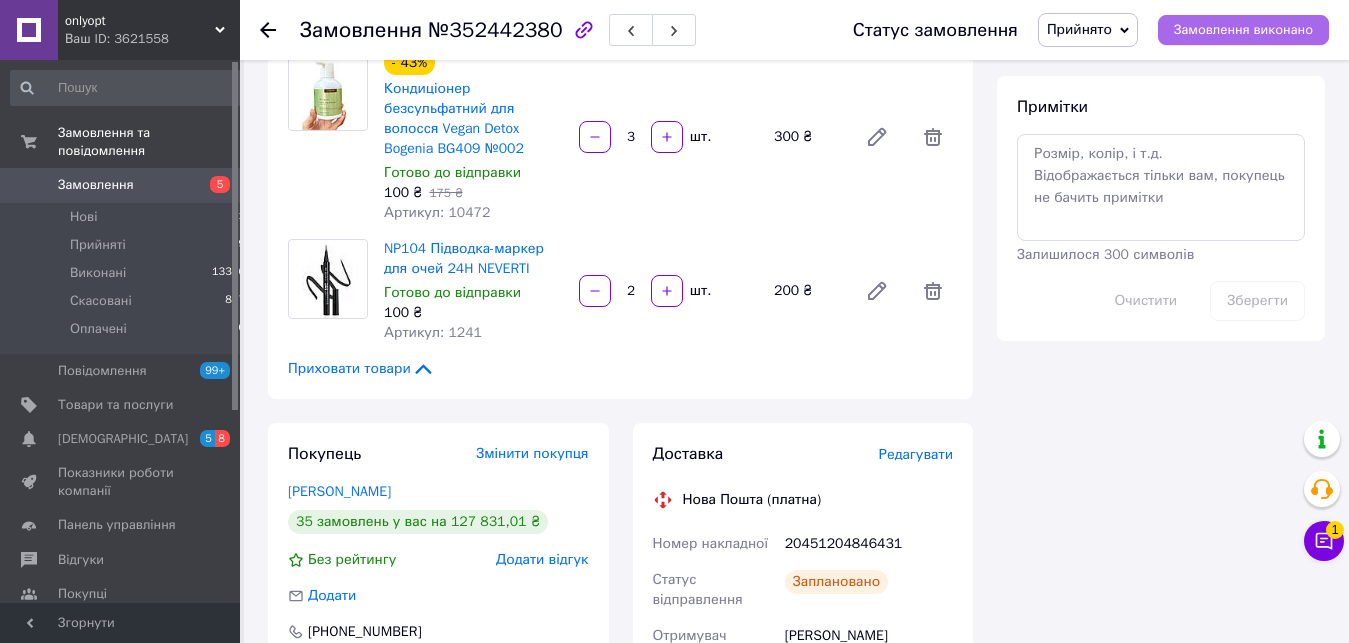 click on "Замовлення виконано" at bounding box center [1243, 30] 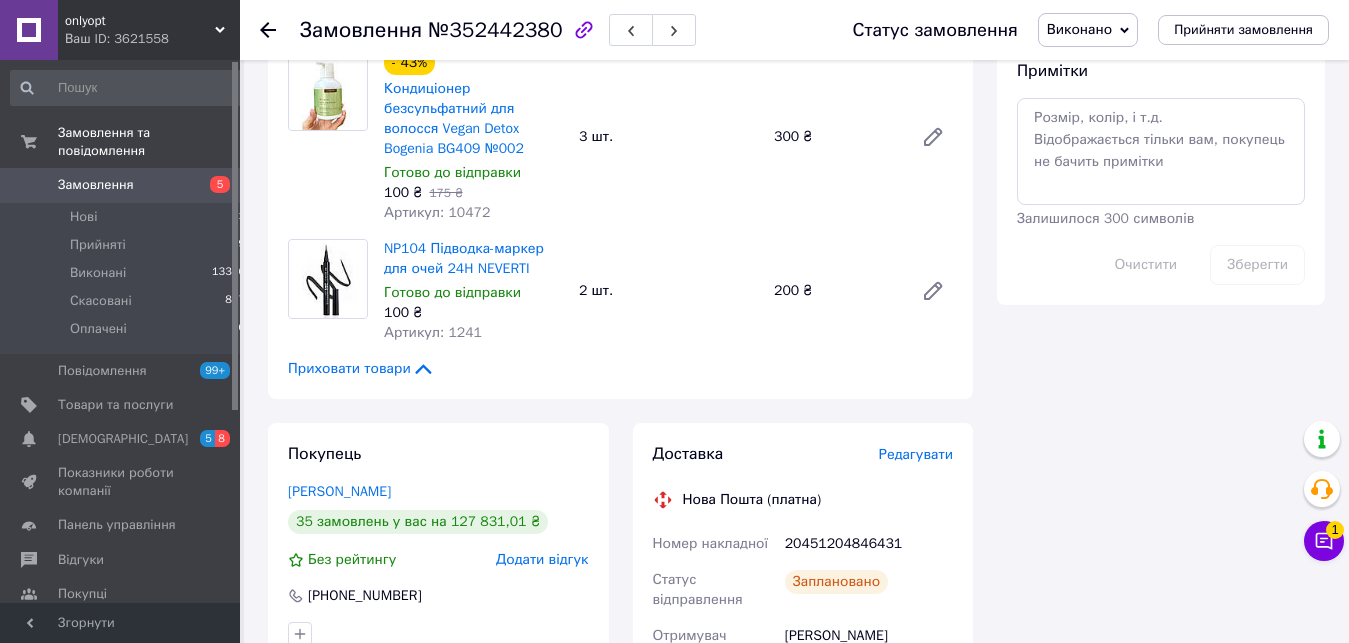 click 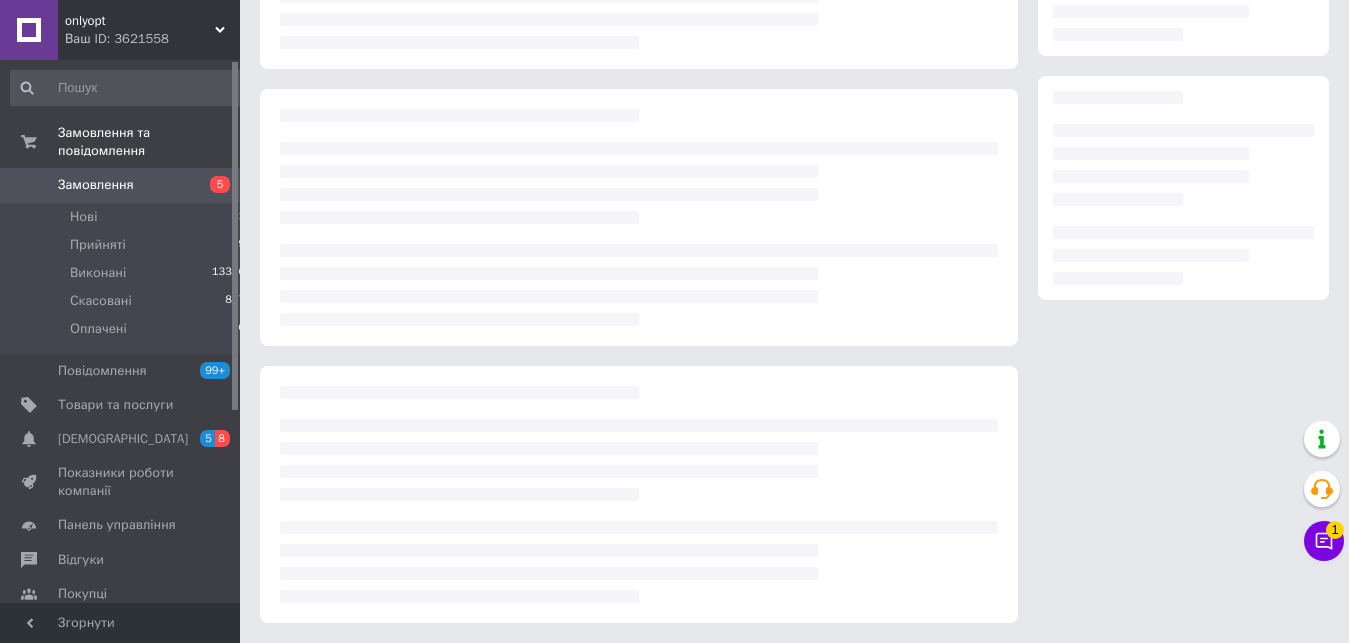 scroll, scrollTop: 0, scrollLeft: 0, axis: both 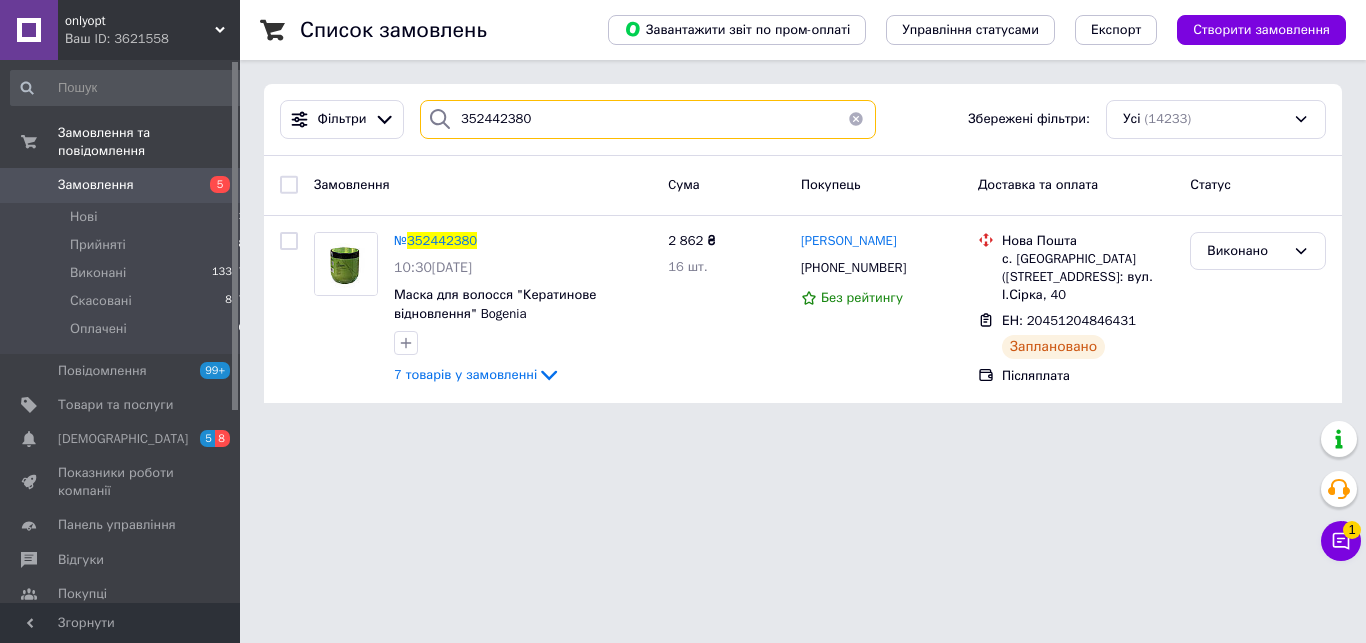 click on "352442380" at bounding box center [648, 119] 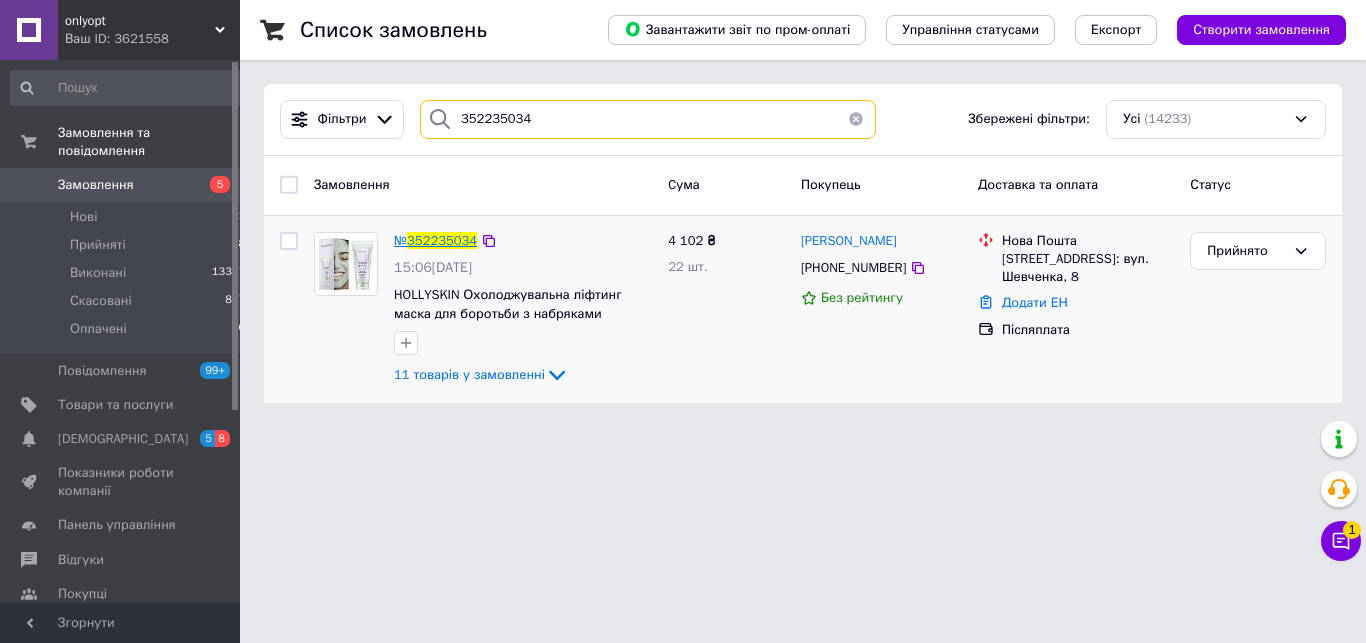 type on "352235034" 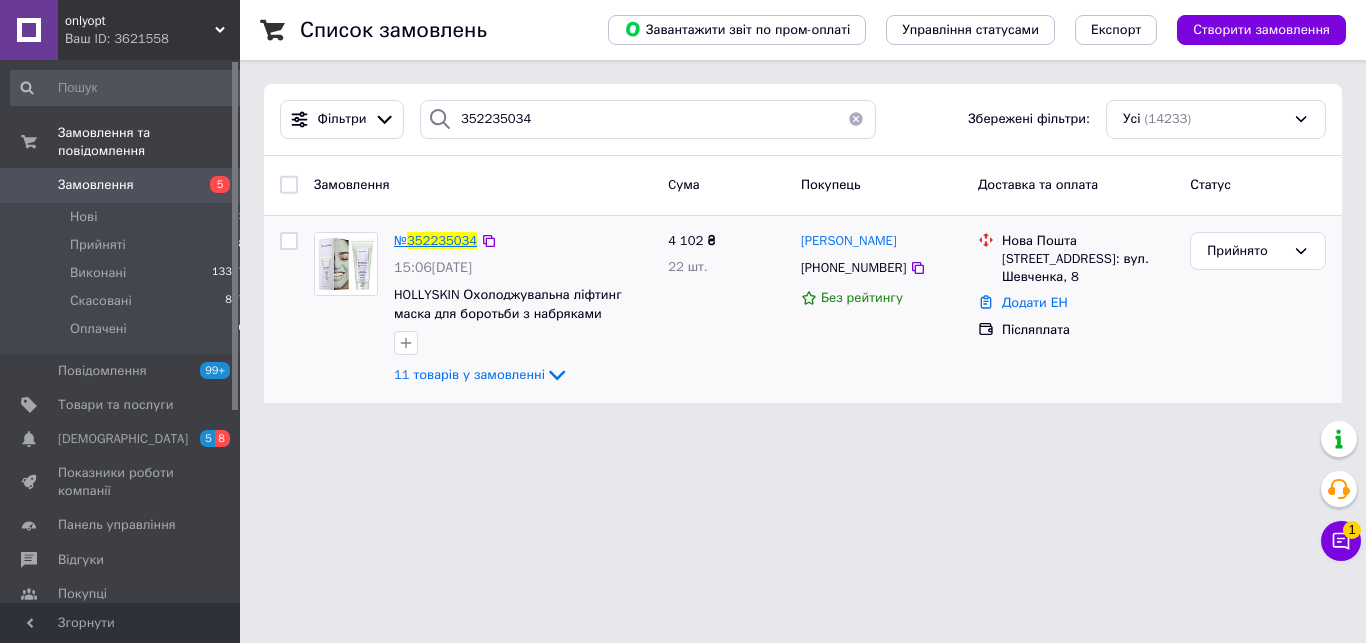 click on "352235034" at bounding box center (442, 240) 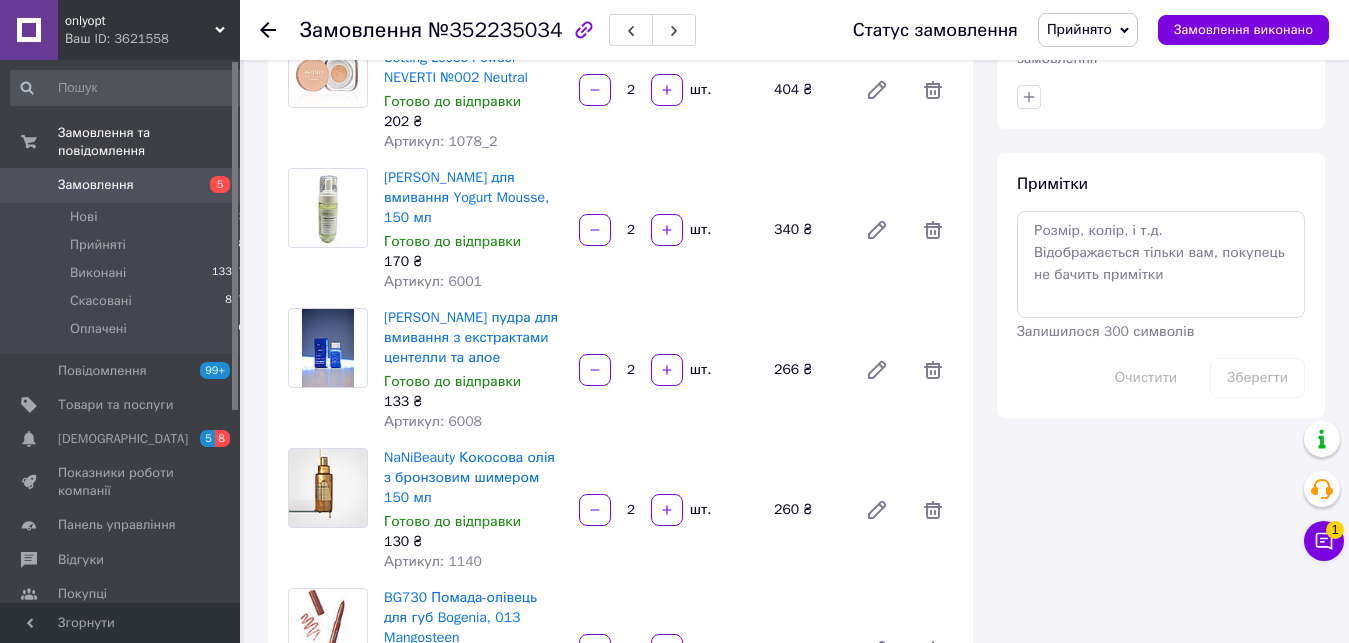 scroll, scrollTop: 1122, scrollLeft: 0, axis: vertical 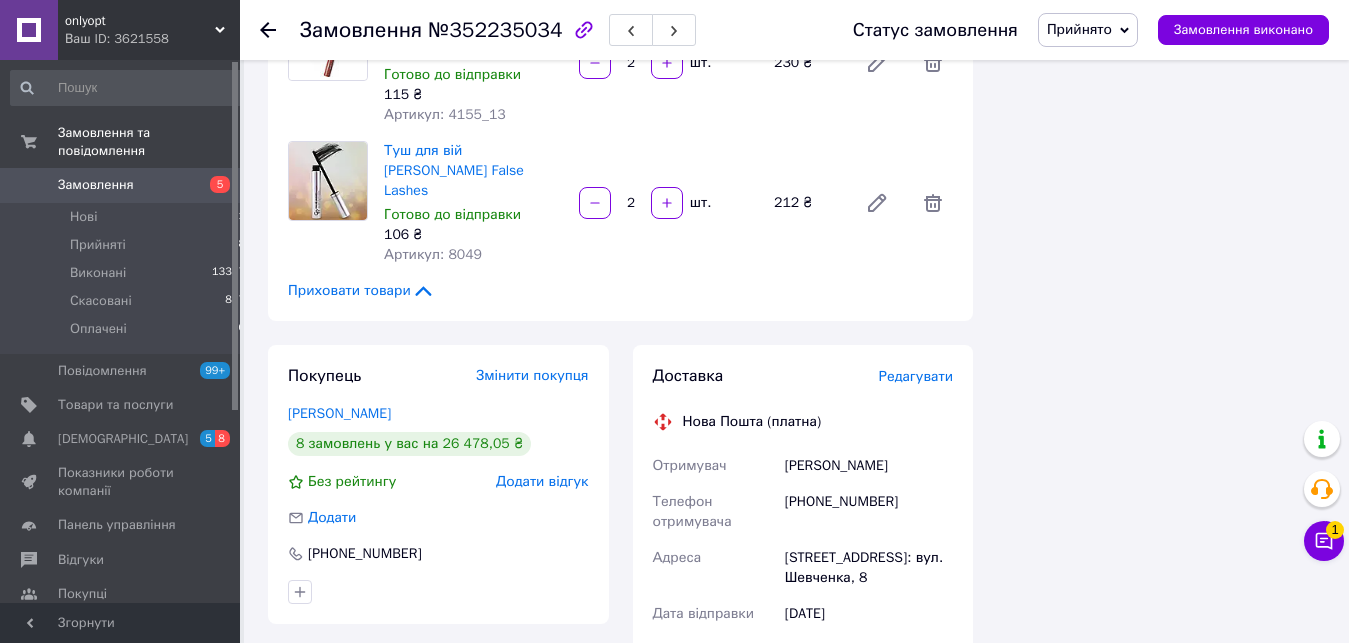 click on "Редагувати" at bounding box center (916, 376) 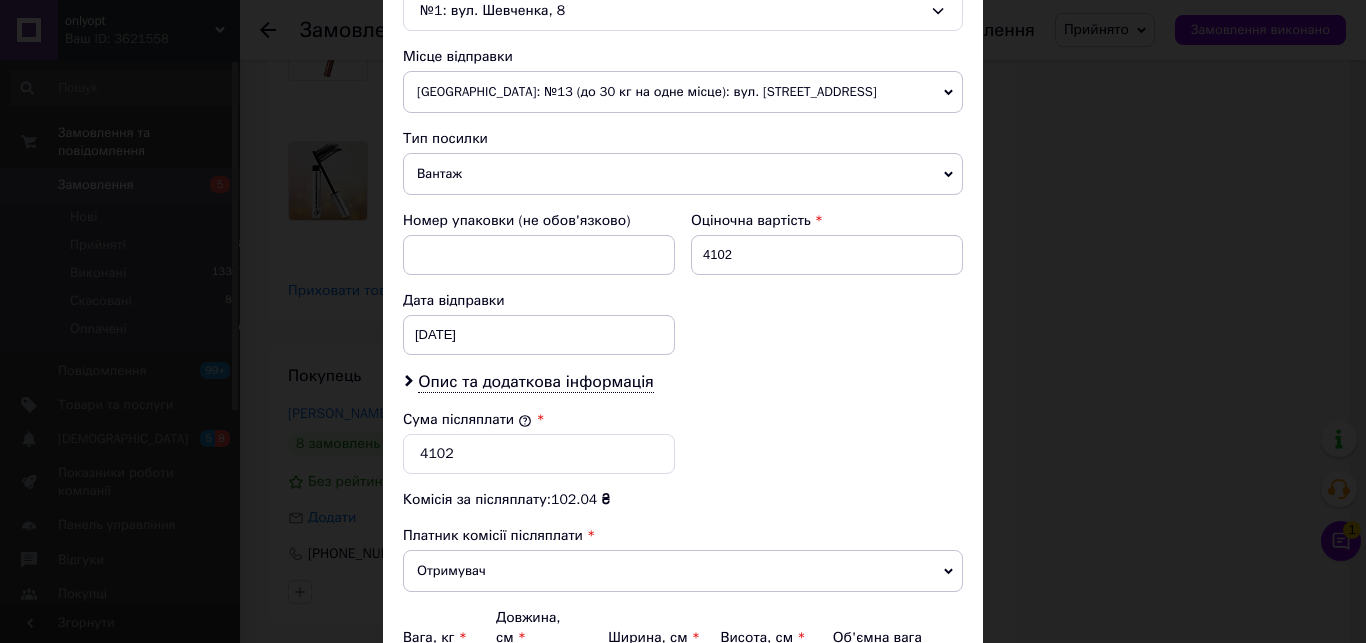 scroll, scrollTop: 541, scrollLeft: 0, axis: vertical 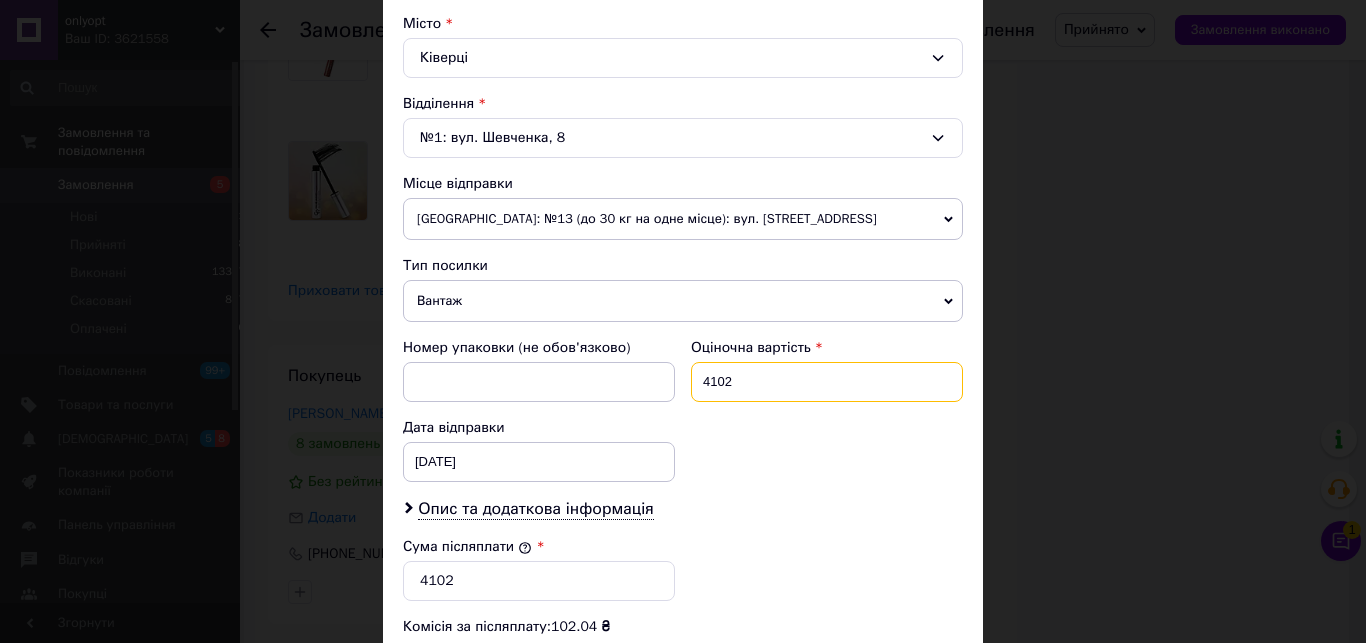 click on "4102" at bounding box center [827, 382] 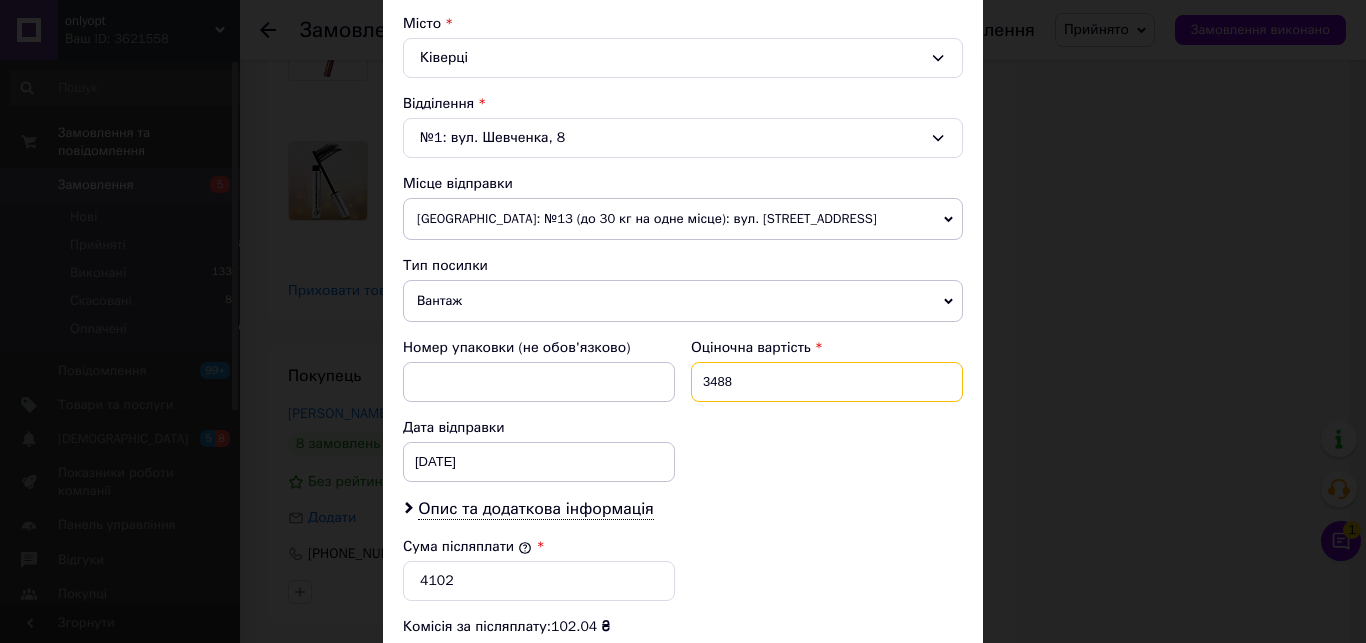 type on "3488" 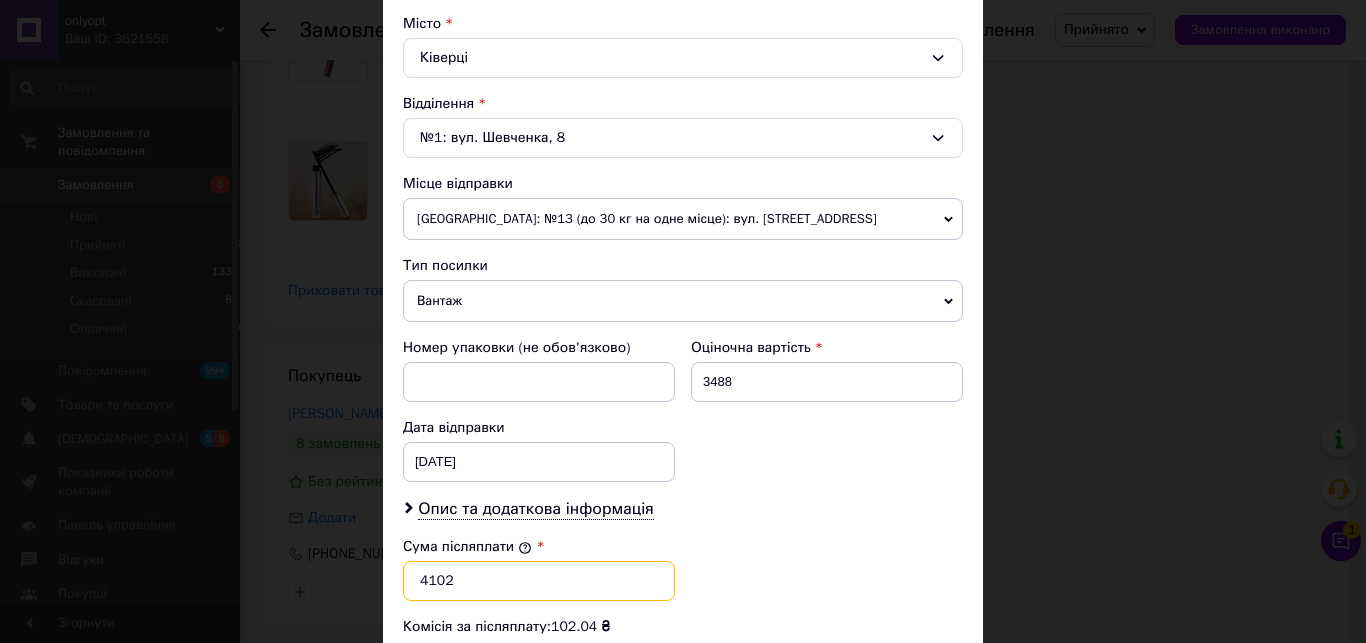 click on "4102" at bounding box center [539, 581] 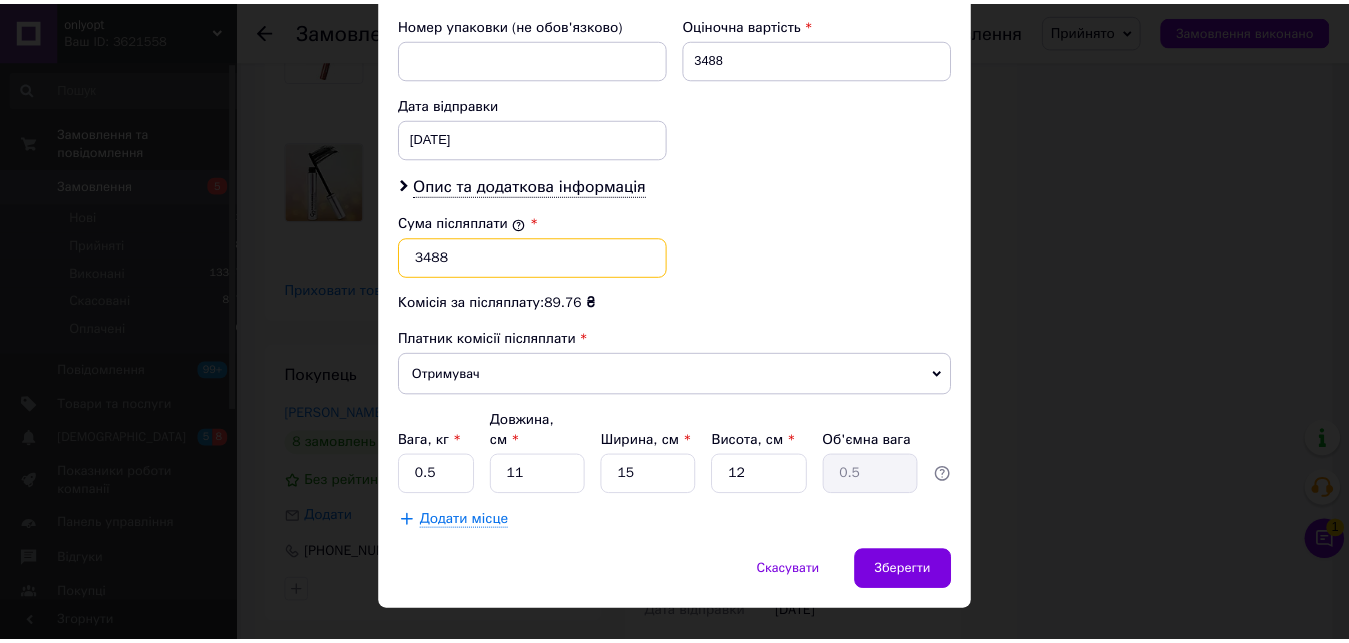 scroll, scrollTop: 883, scrollLeft: 0, axis: vertical 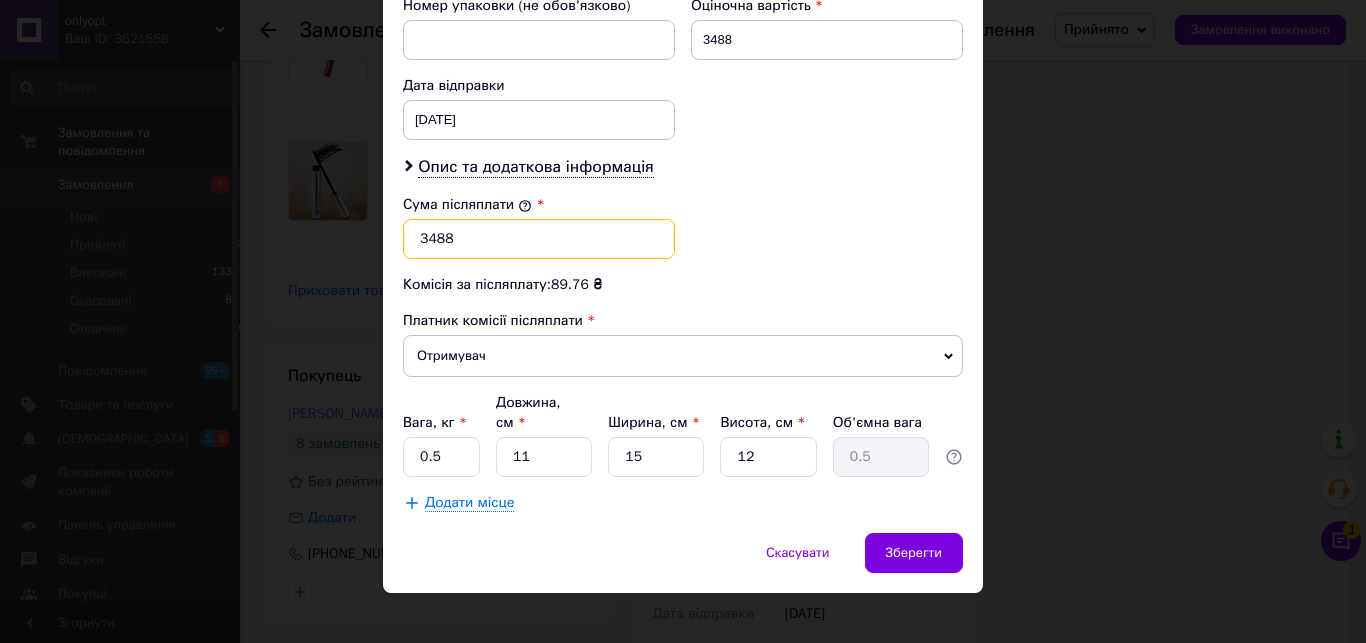 type on "3488" 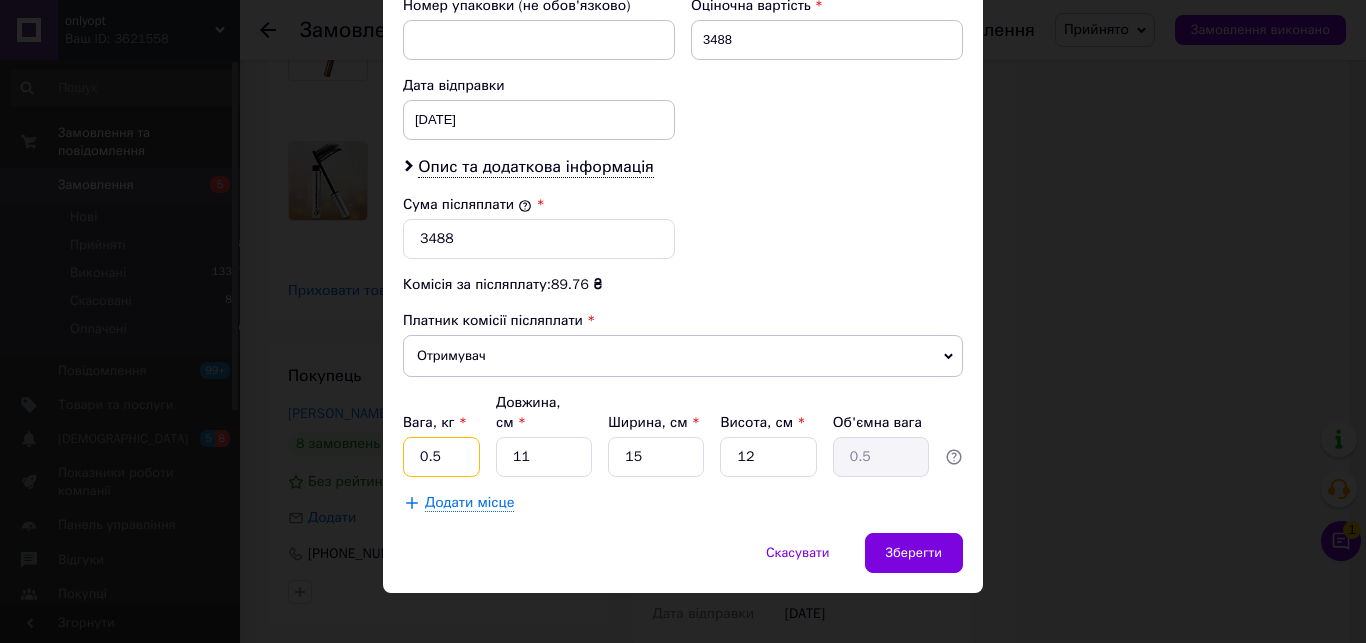 click on "0.5" at bounding box center [441, 457] 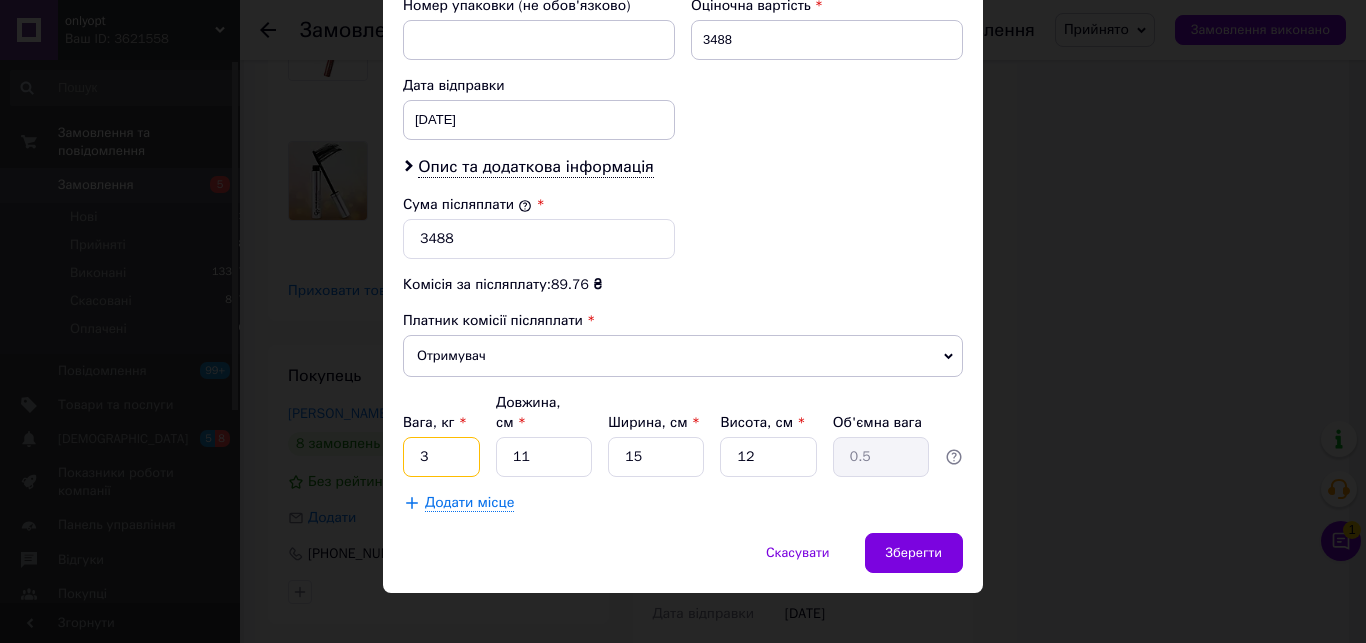type on "3" 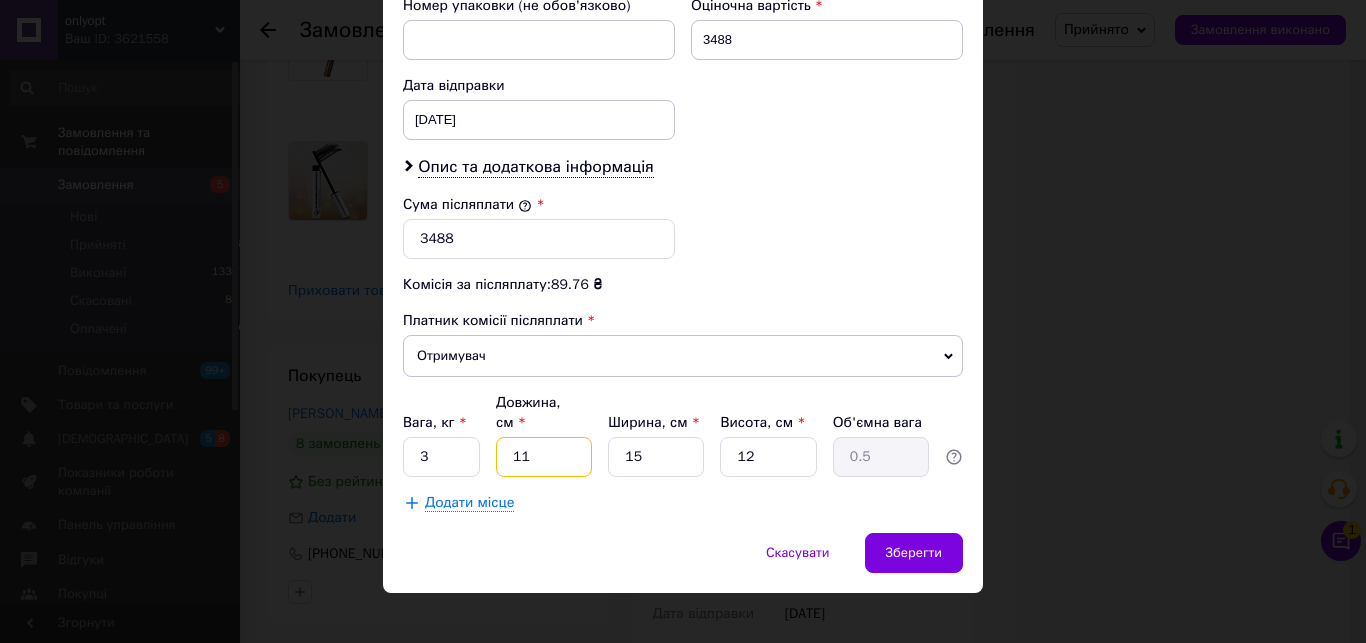 type on "3" 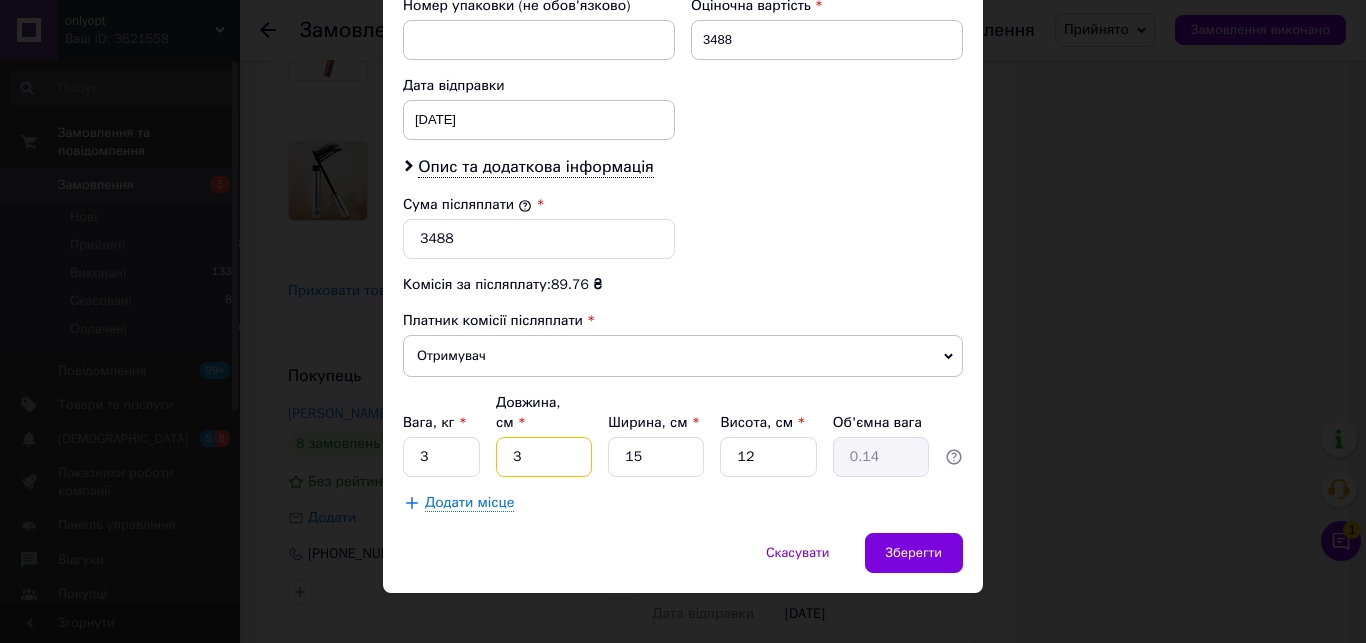 type on "30" 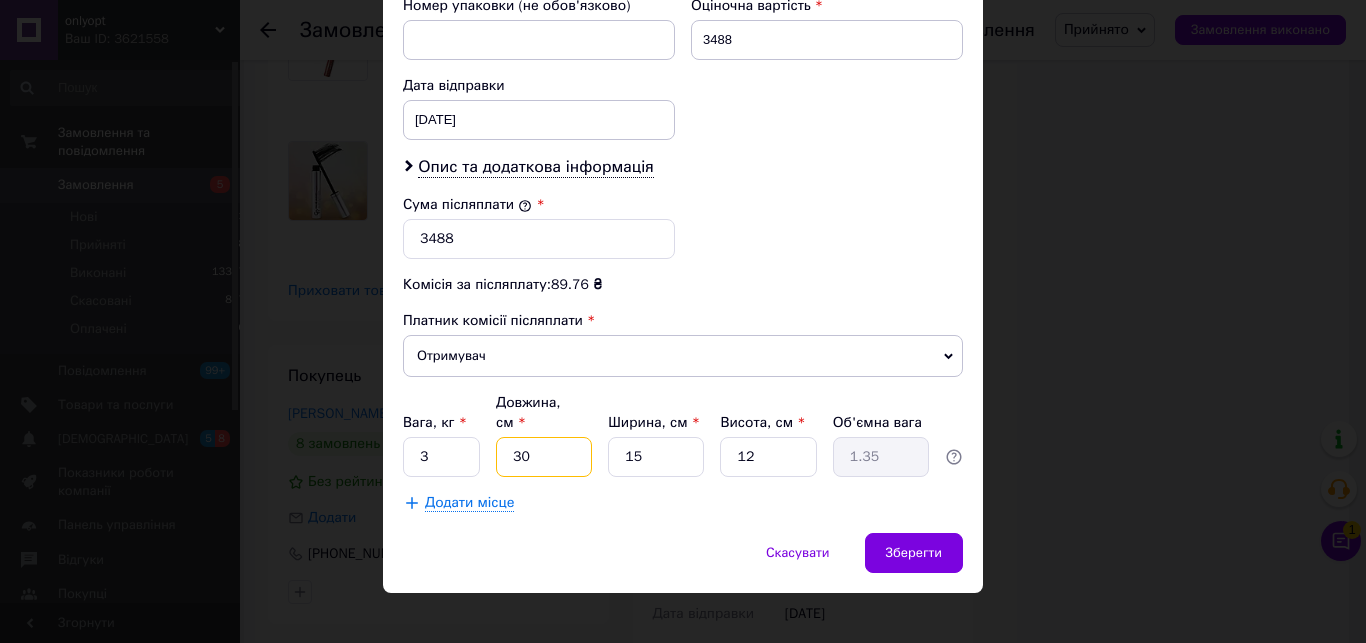 type on "30" 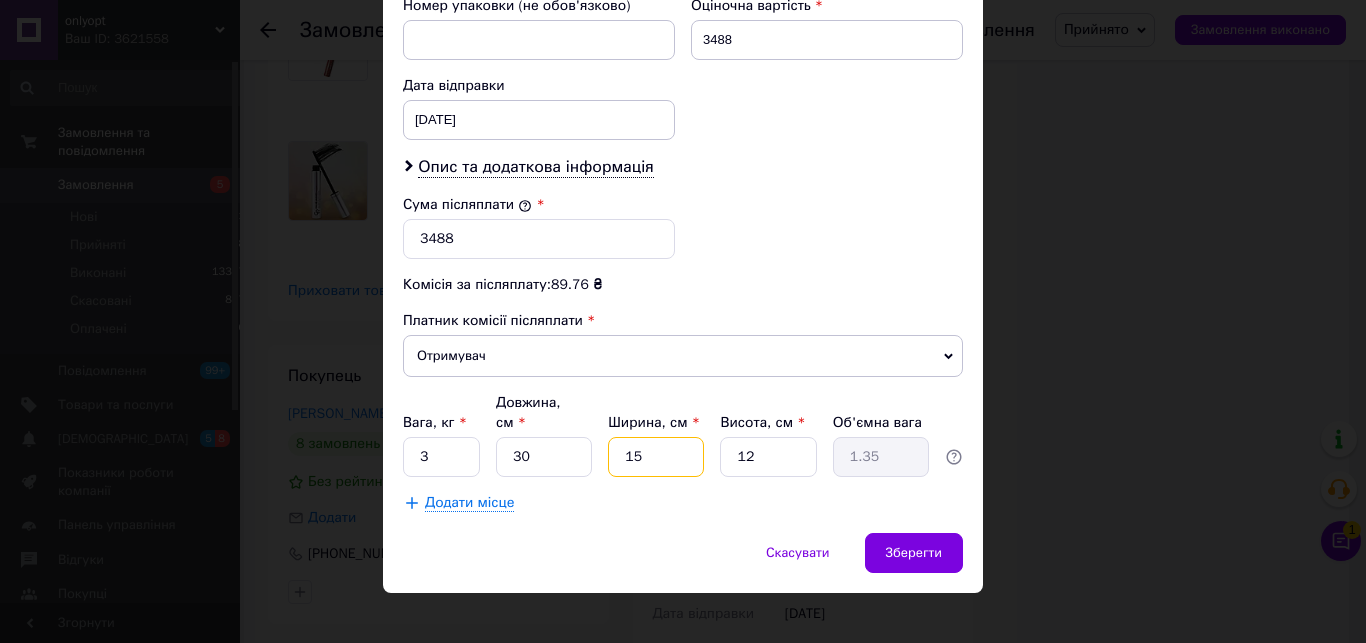type on "2" 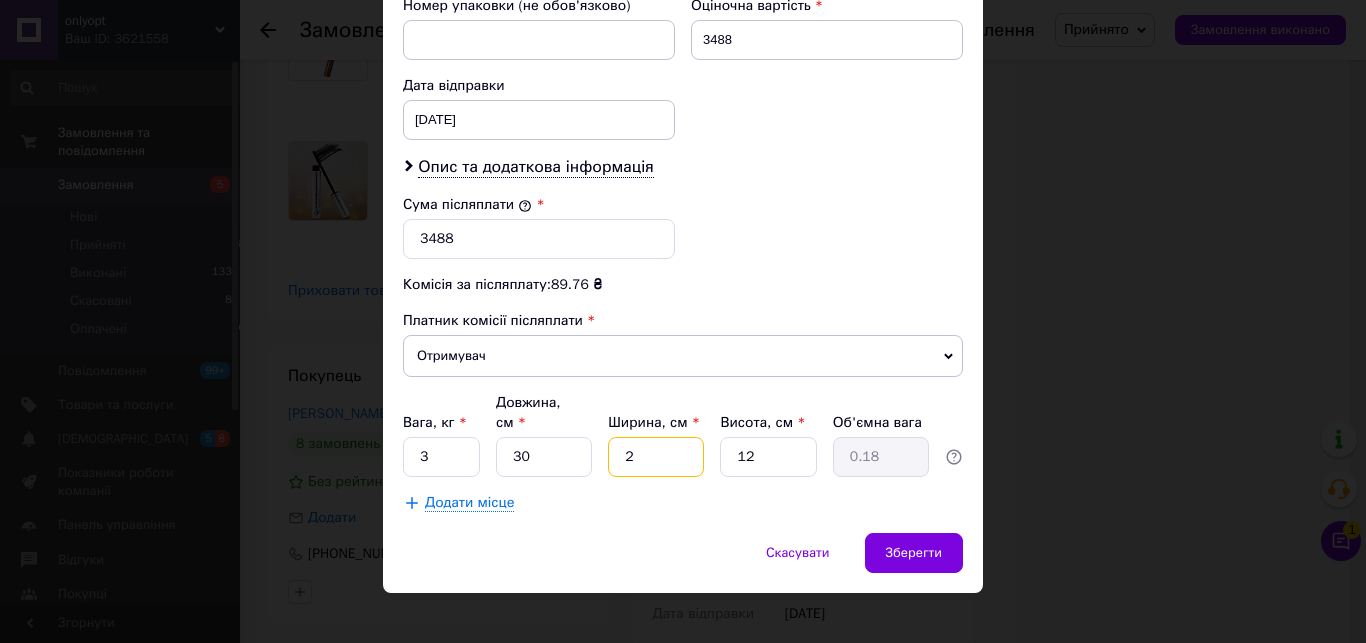 type on "20" 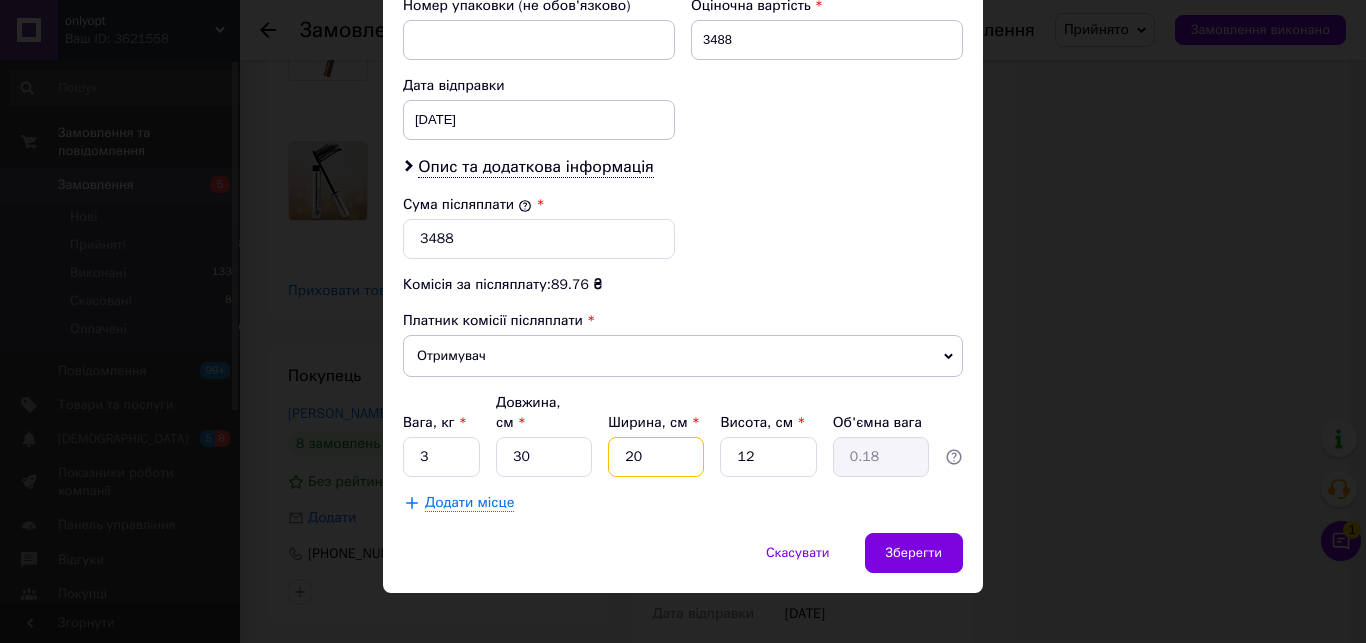 type on "1.8" 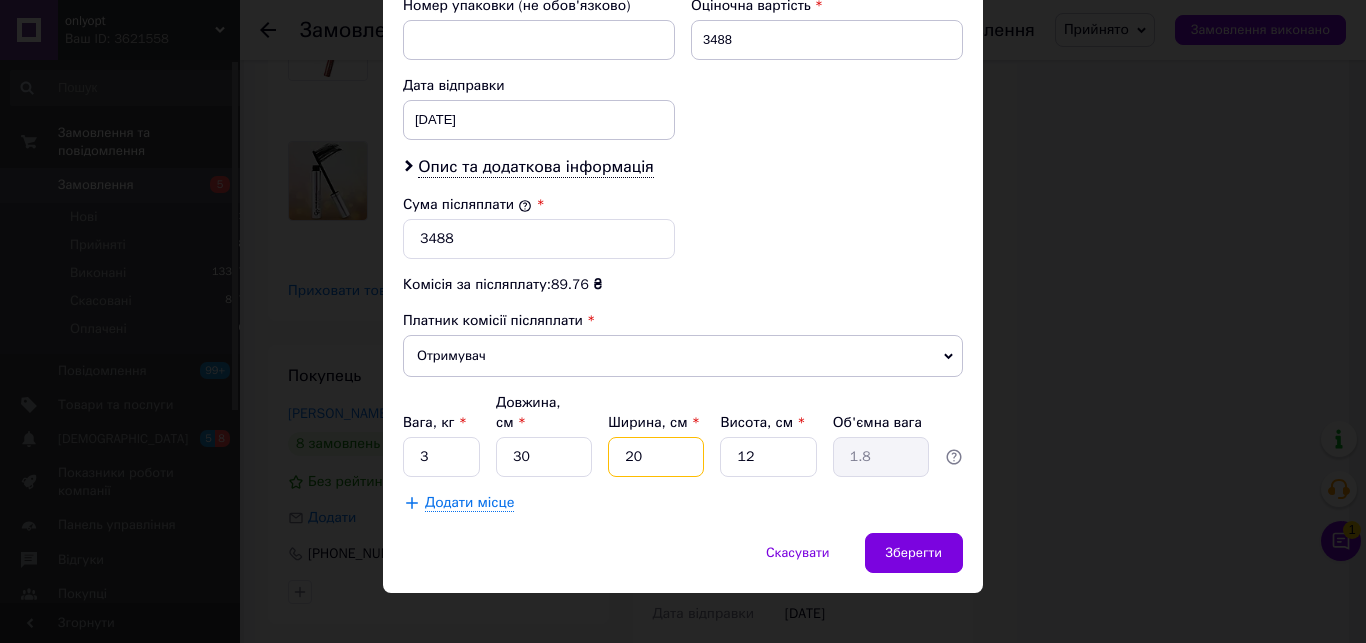 type on "20" 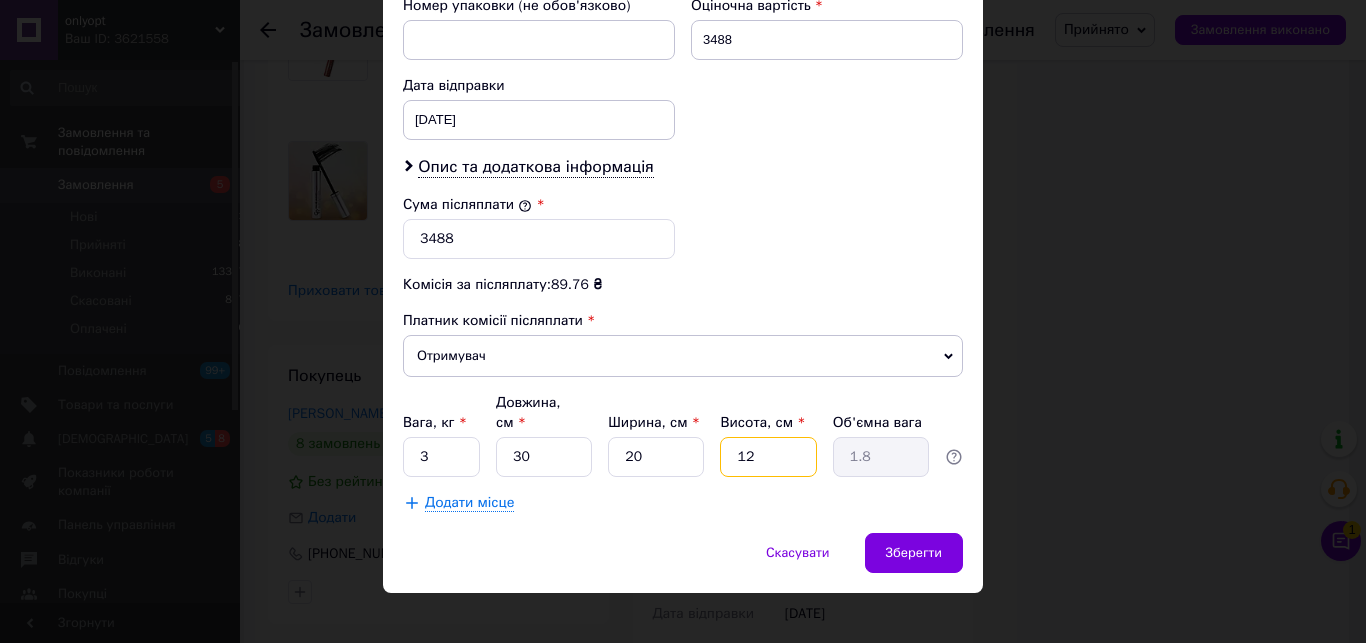 type on "2" 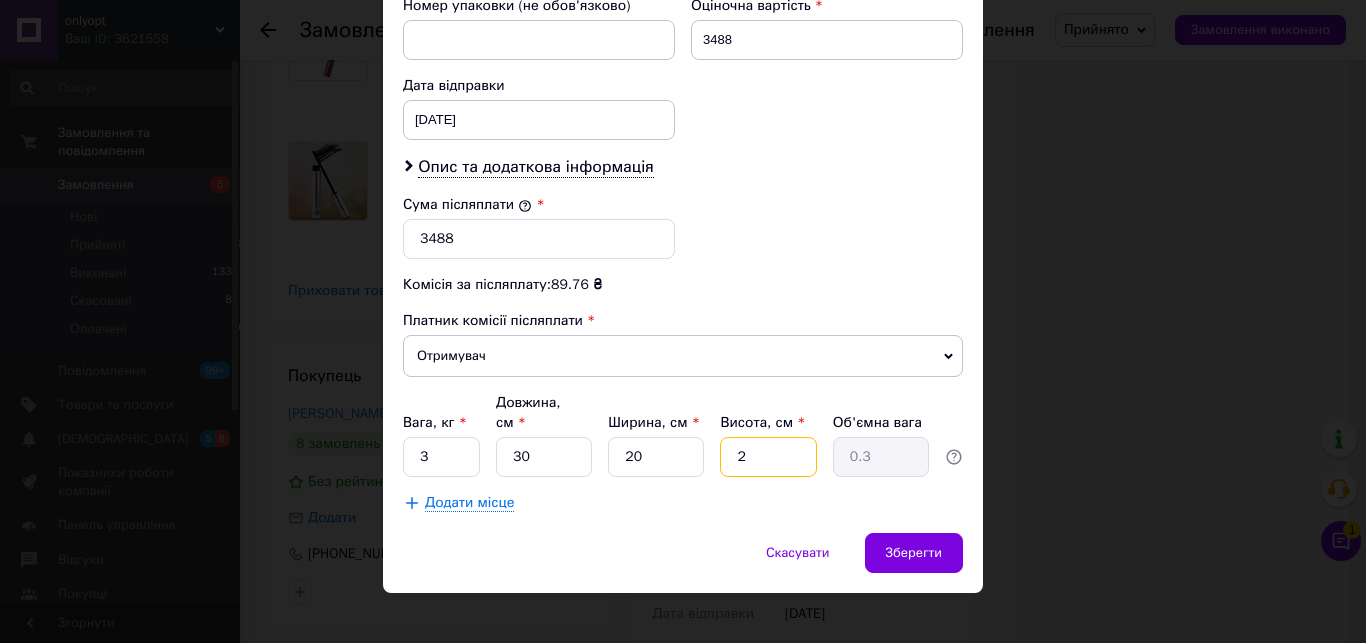type on "22" 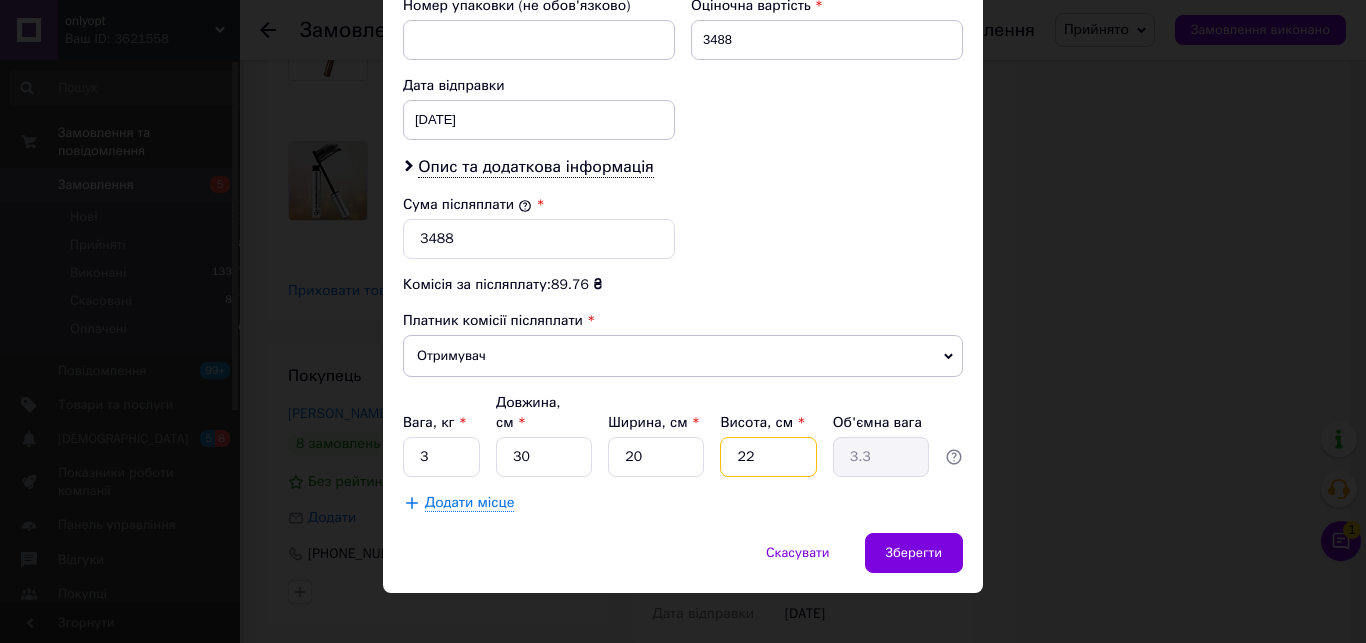 type on "2" 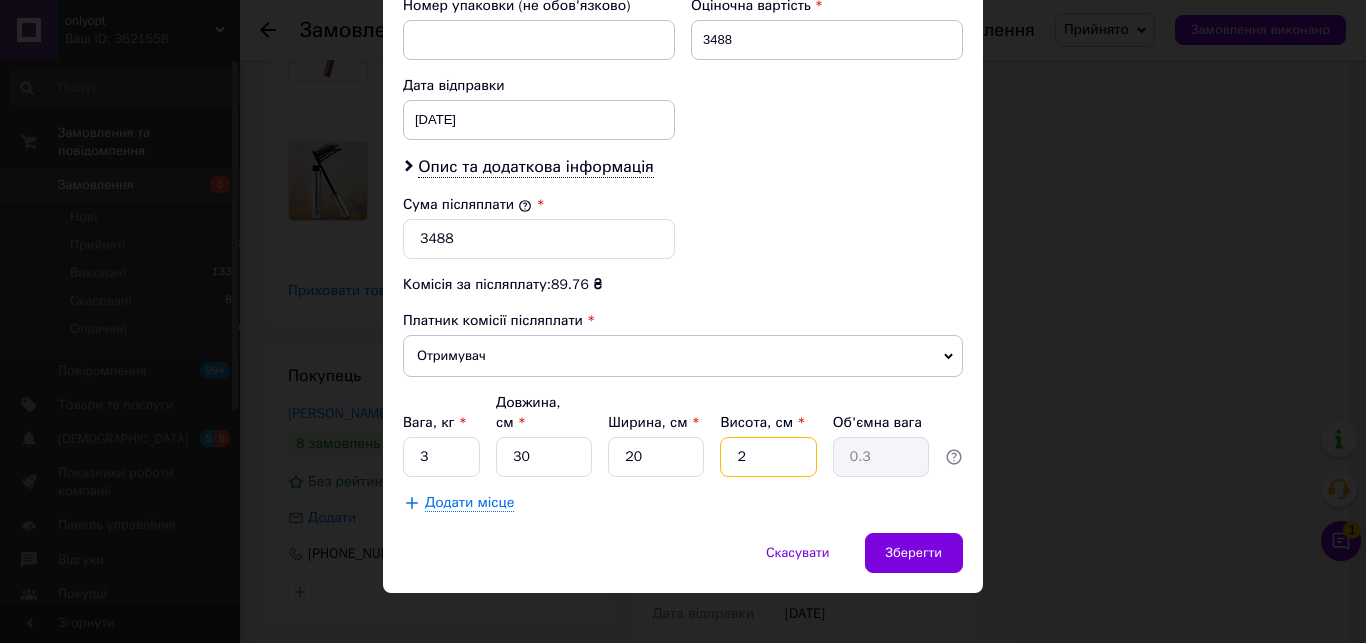 type on "20" 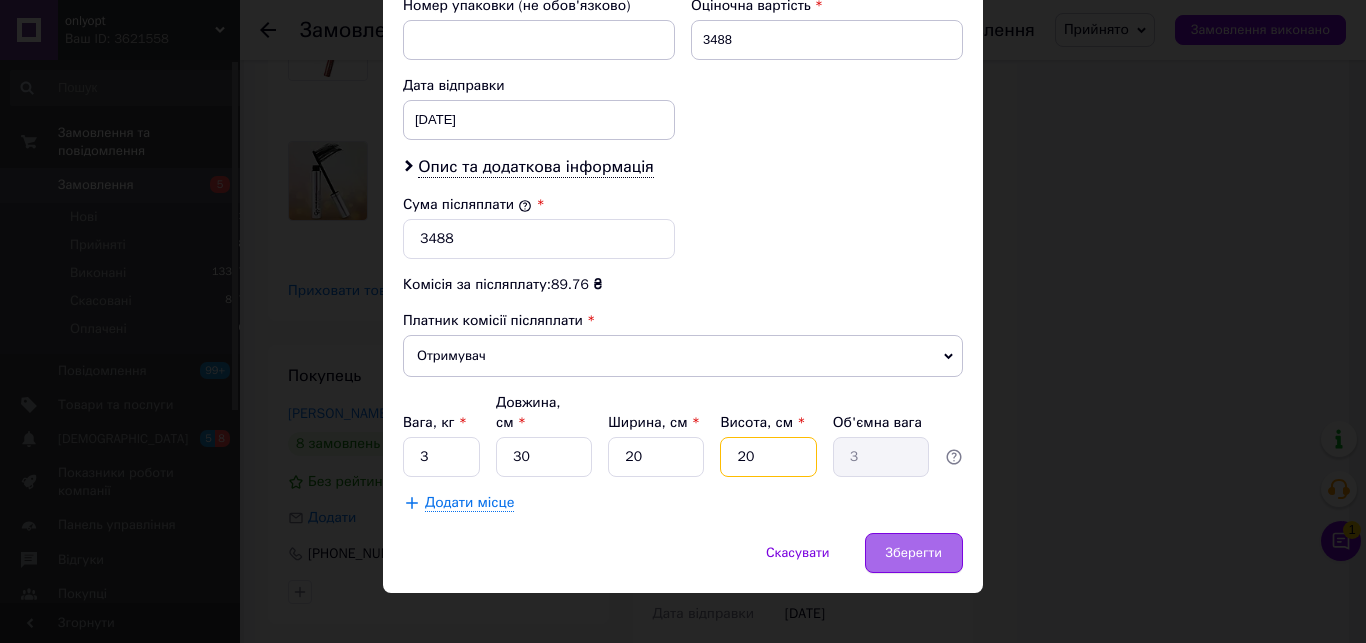type on "20" 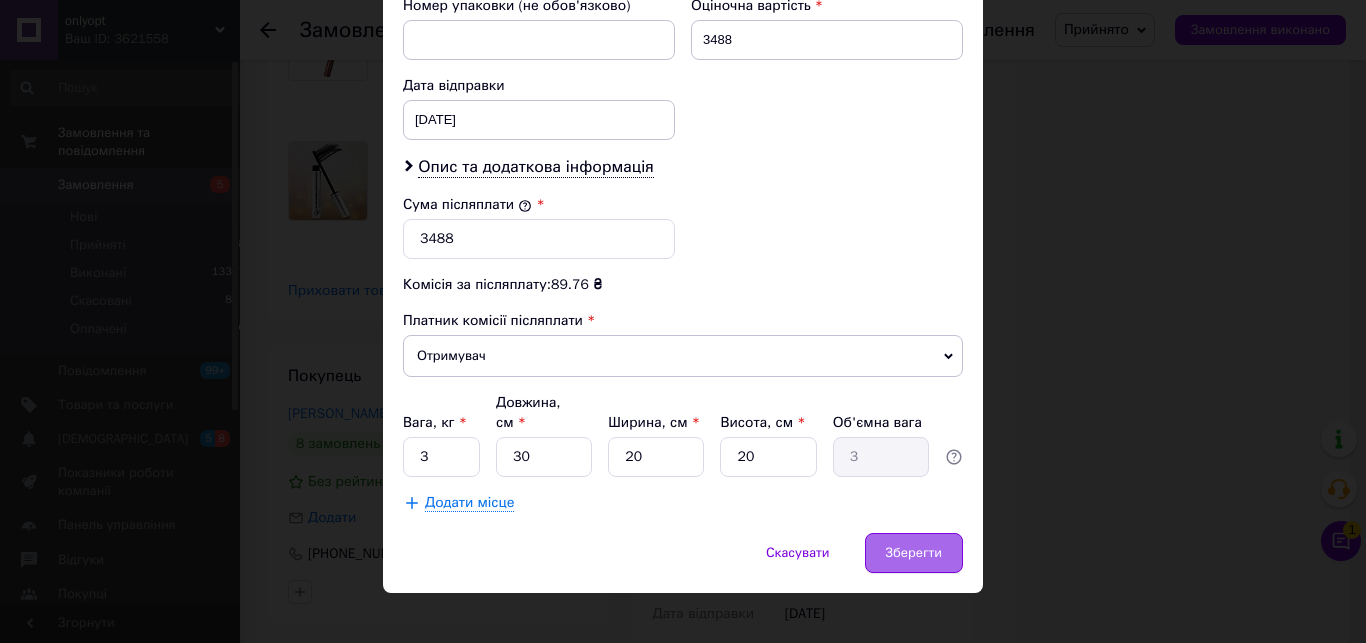 click on "Зберегти" at bounding box center (914, 553) 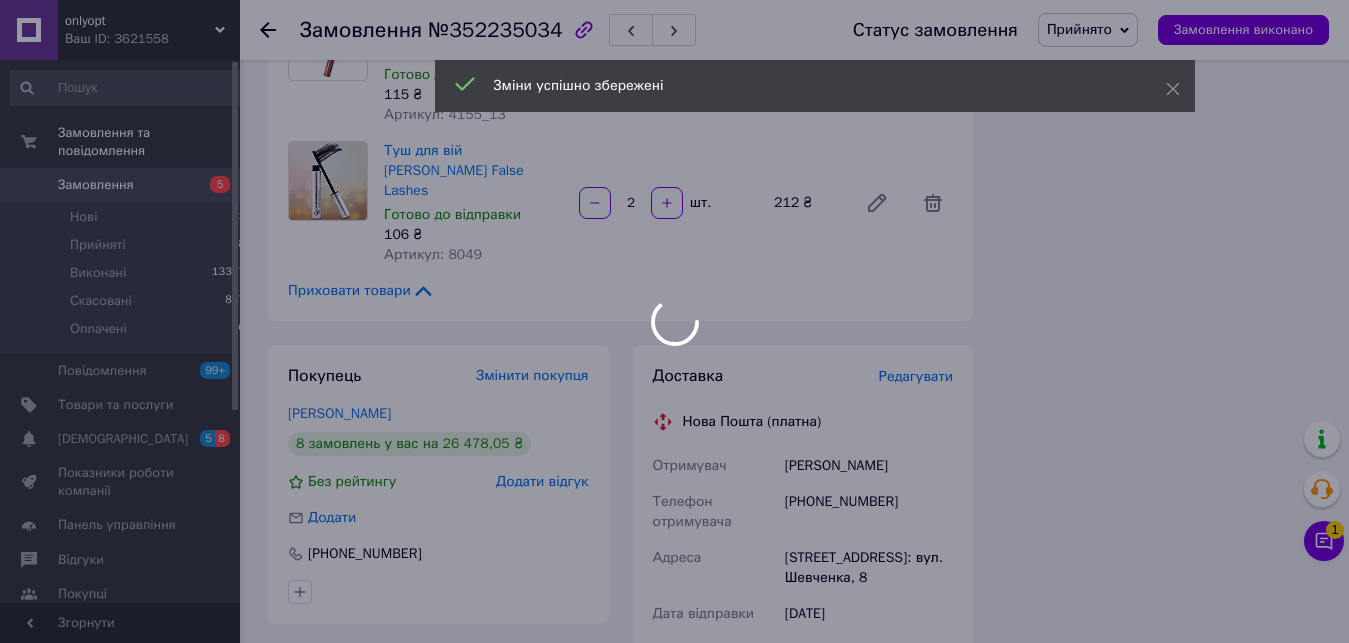 scroll, scrollTop: 128, scrollLeft: 0, axis: vertical 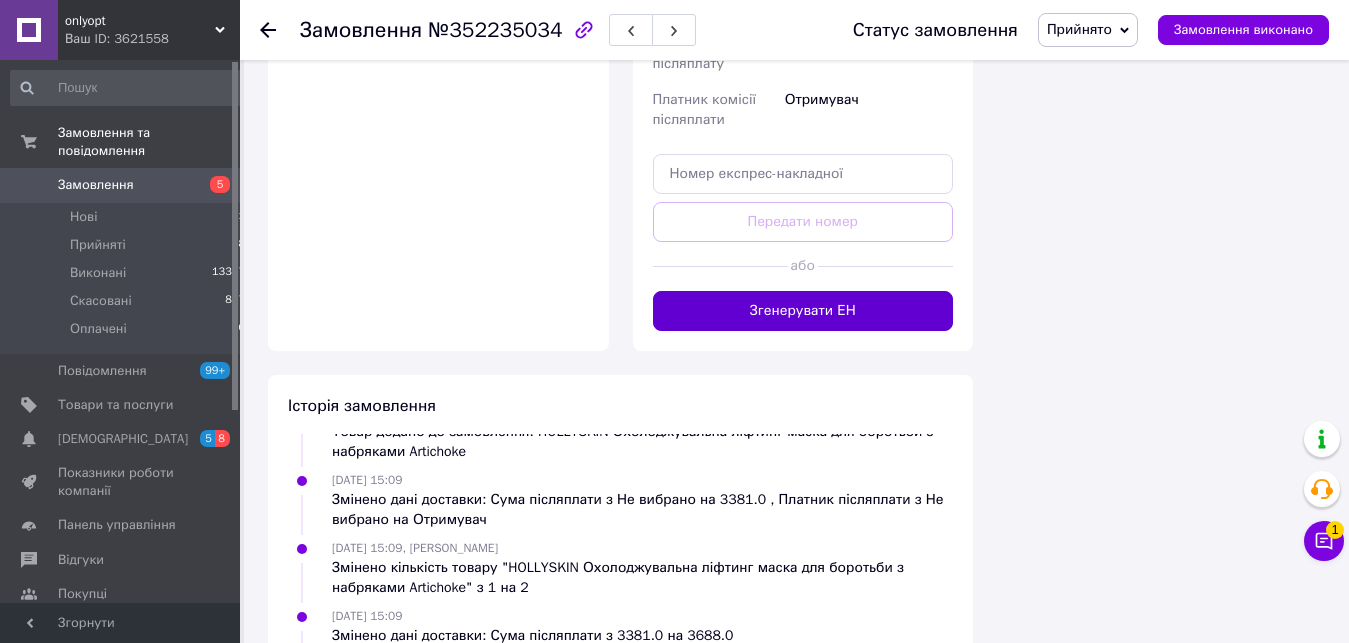 click on "Згенерувати ЕН" at bounding box center (803, 311) 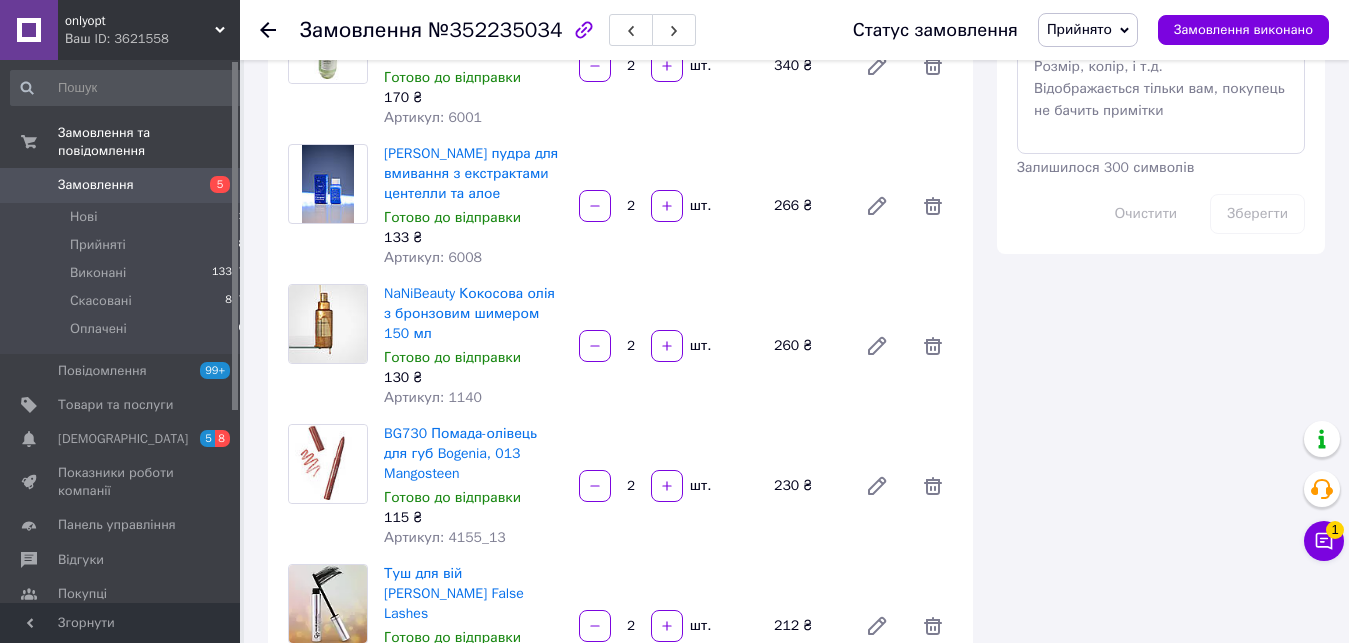 scroll, scrollTop: 510, scrollLeft: 0, axis: vertical 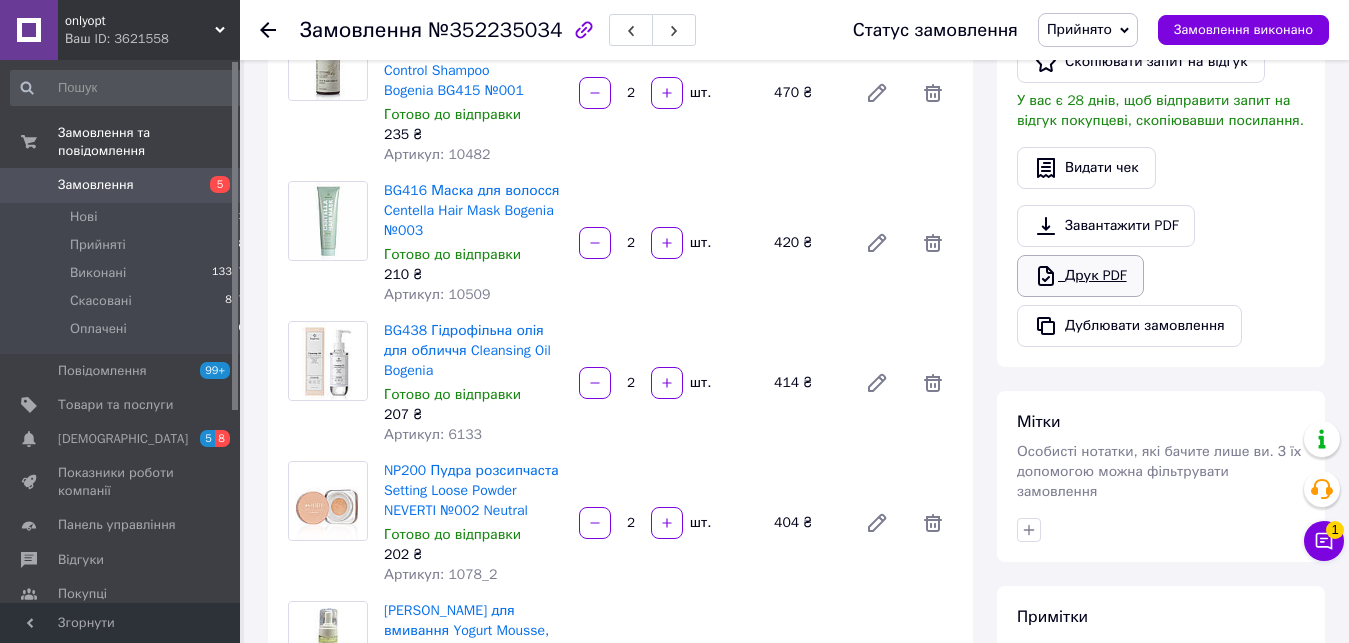click on "Друк PDF" at bounding box center (1080, 276) 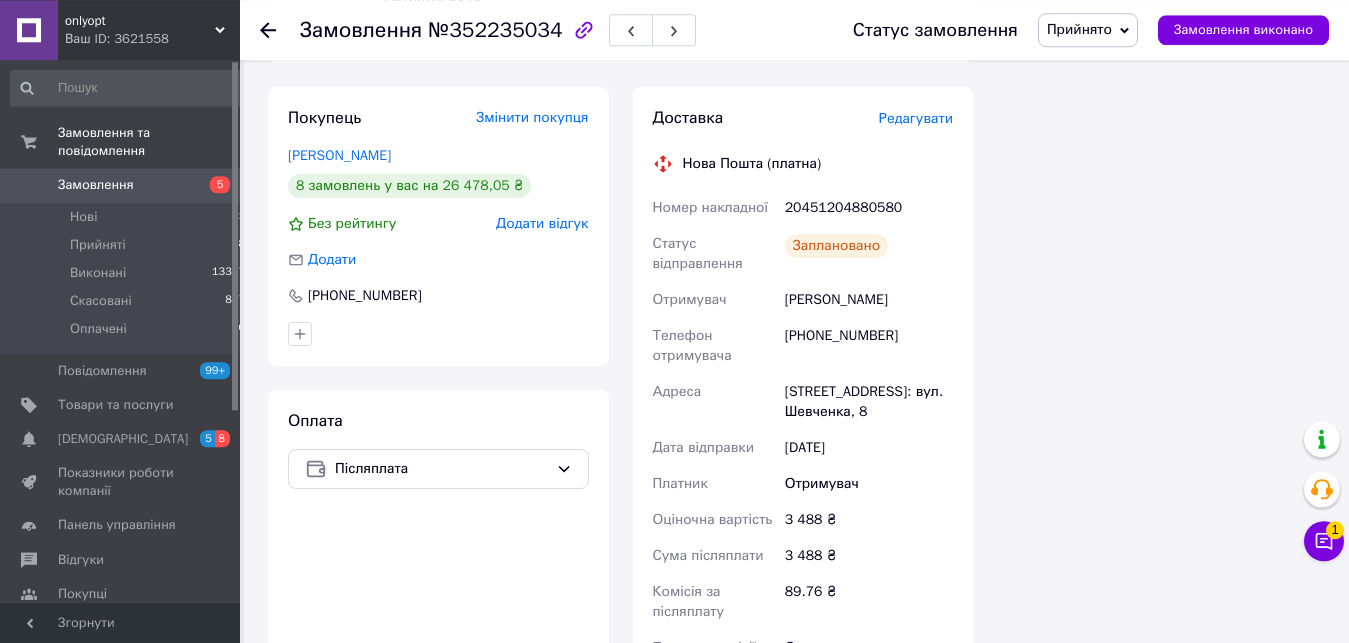 scroll, scrollTop: 1836, scrollLeft: 0, axis: vertical 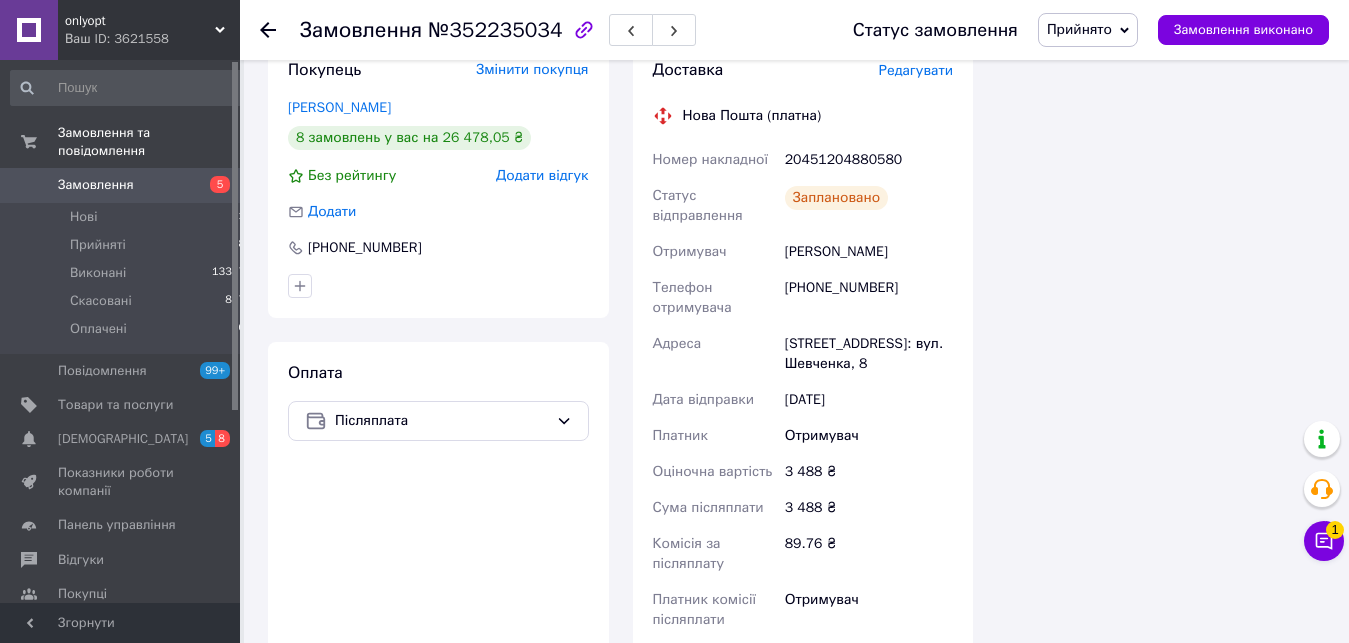 click on "20451204880580" at bounding box center (869, 160) 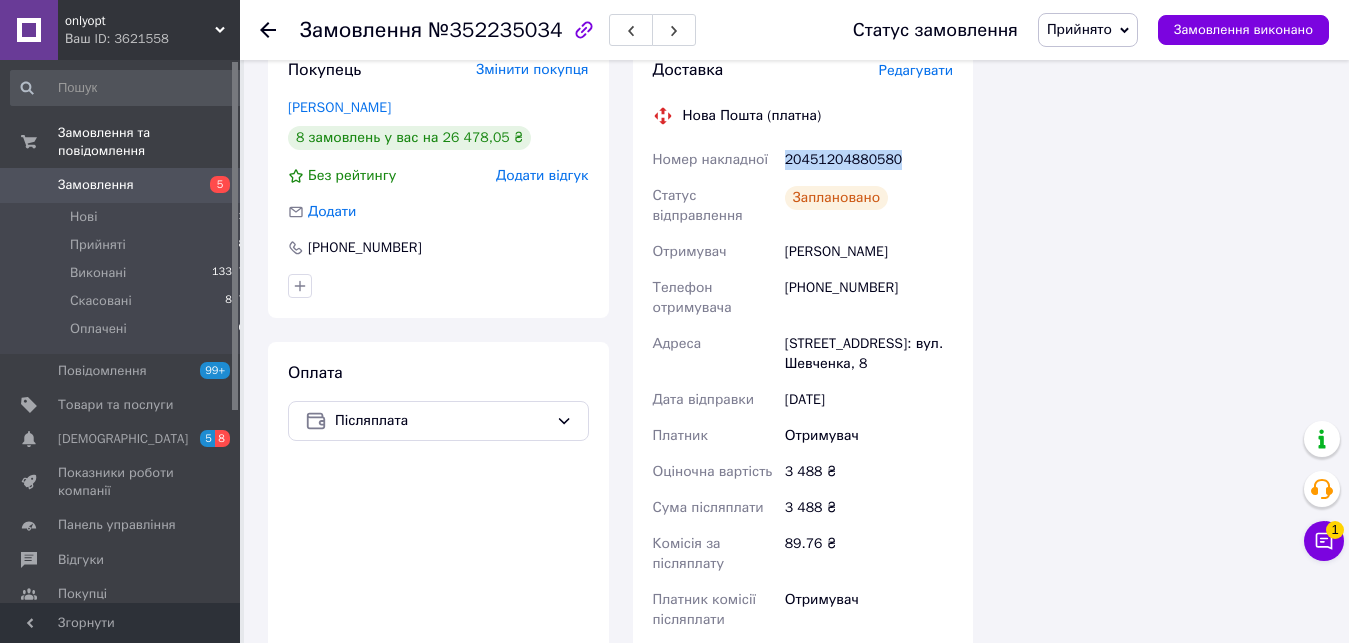click on "20451204880580" at bounding box center [869, 160] 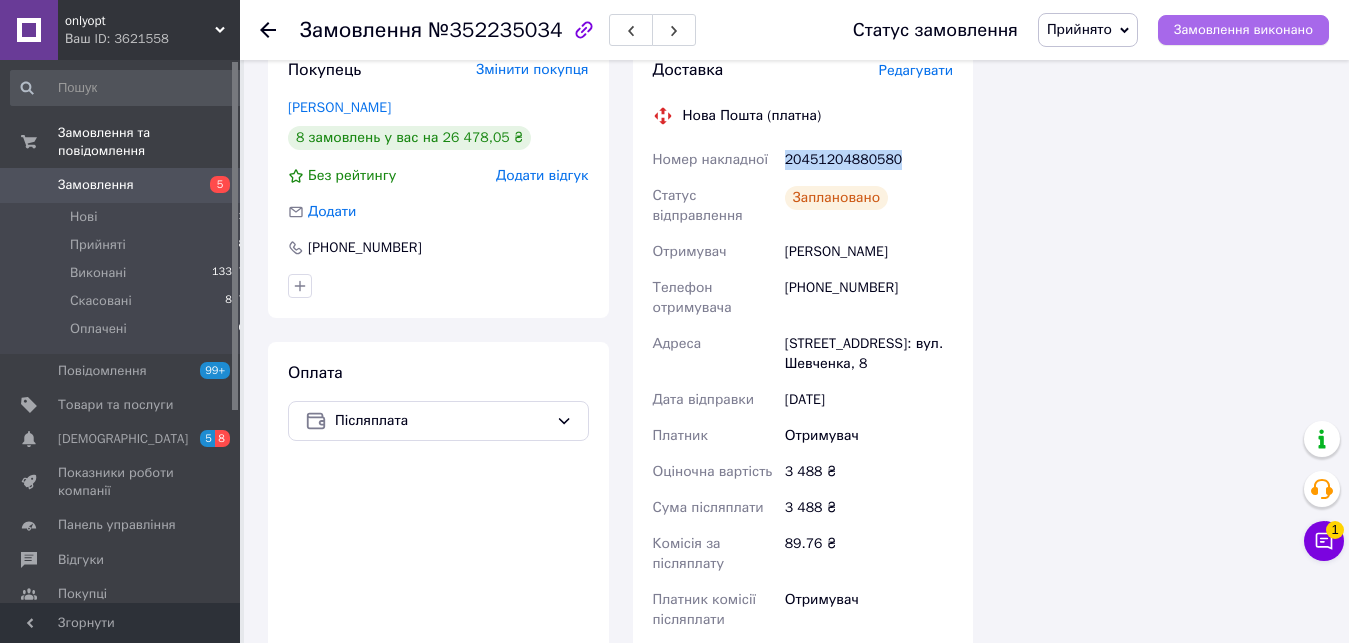 click on "Замовлення виконано" at bounding box center [1243, 30] 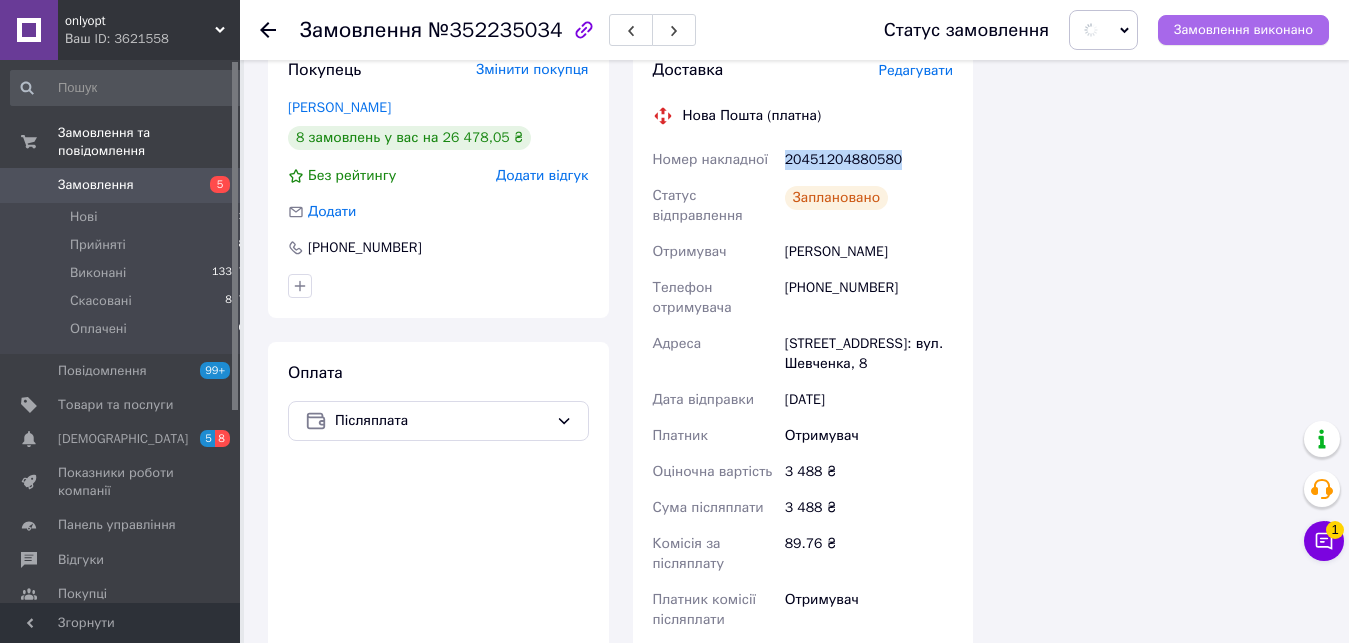 type 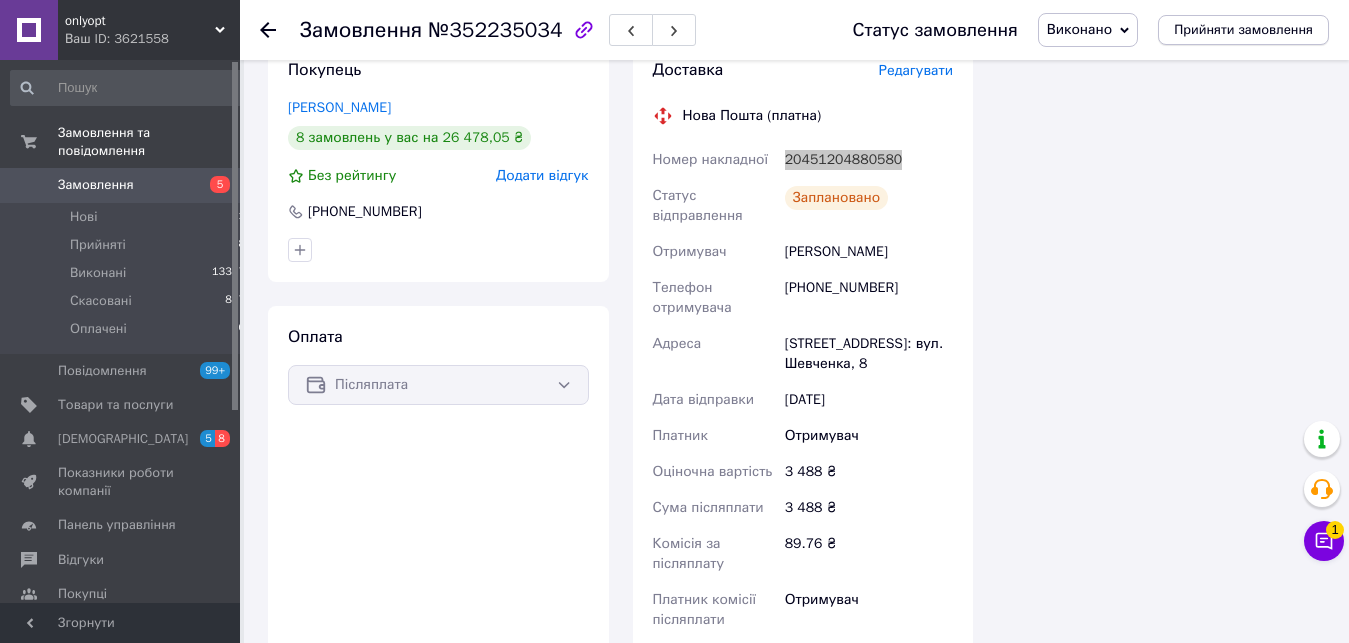 scroll, scrollTop: 224, scrollLeft: 0, axis: vertical 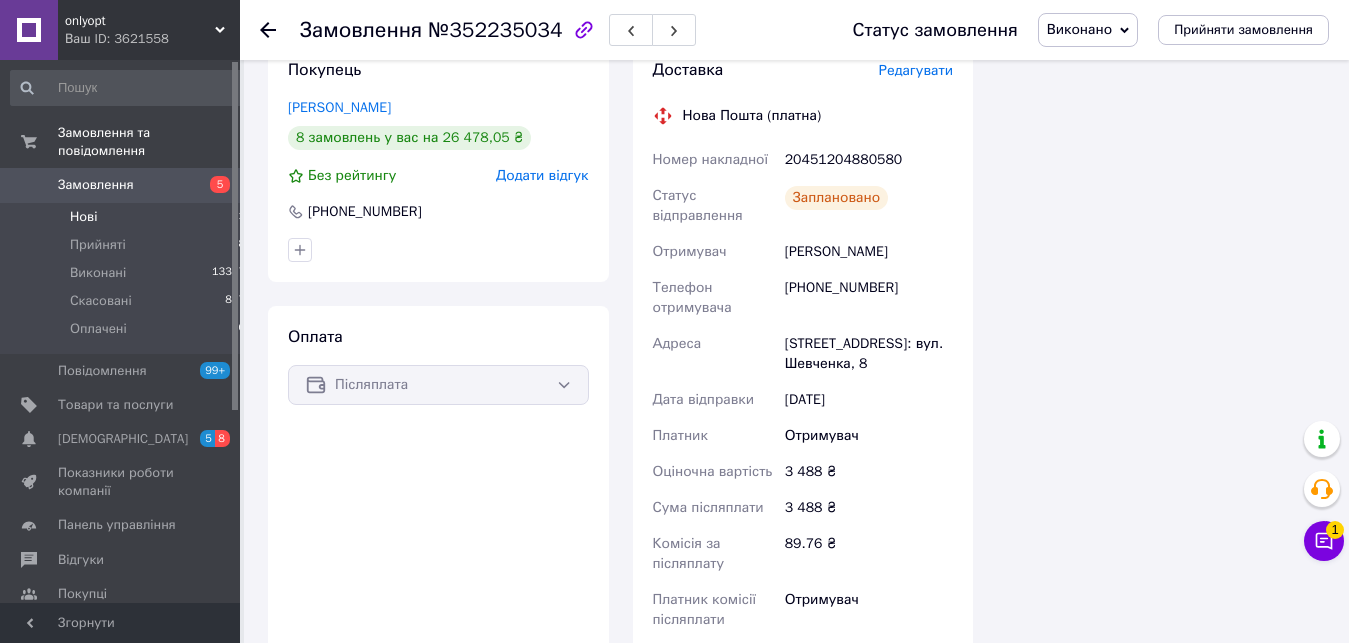 click on "Нові 1" at bounding box center (128, 217) 